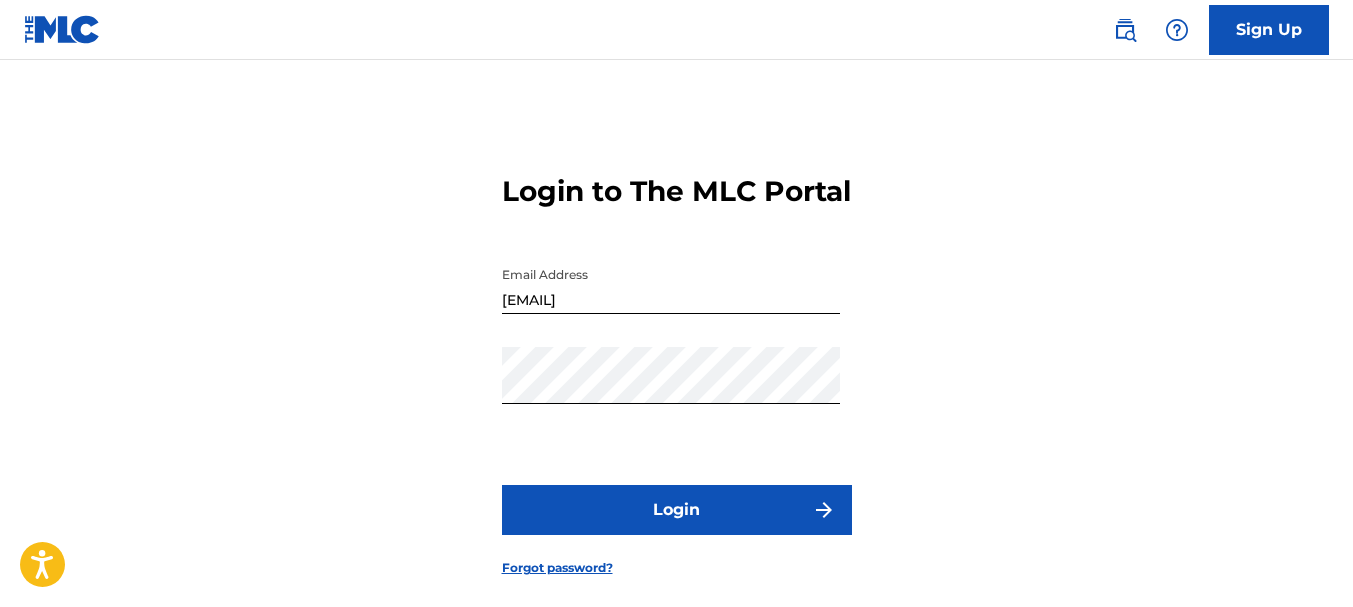 scroll, scrollTop: 0, scrollLeft: 0, axis: both 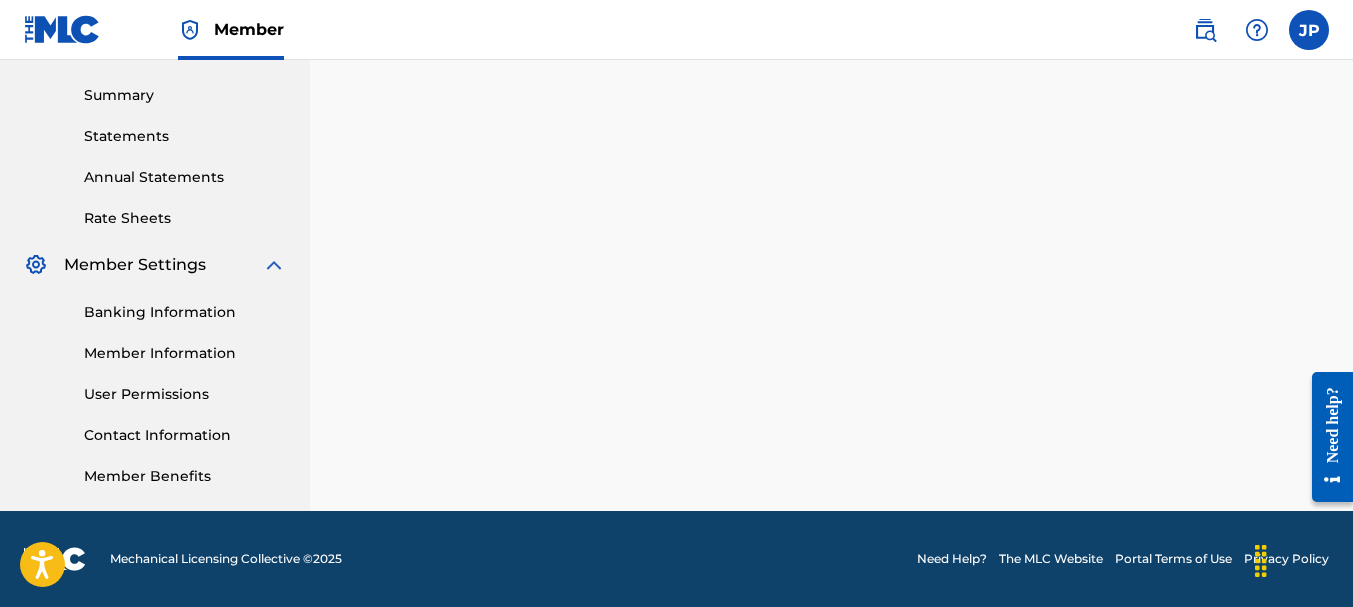 click on "User Permissions" at bounding box center (185, 394) 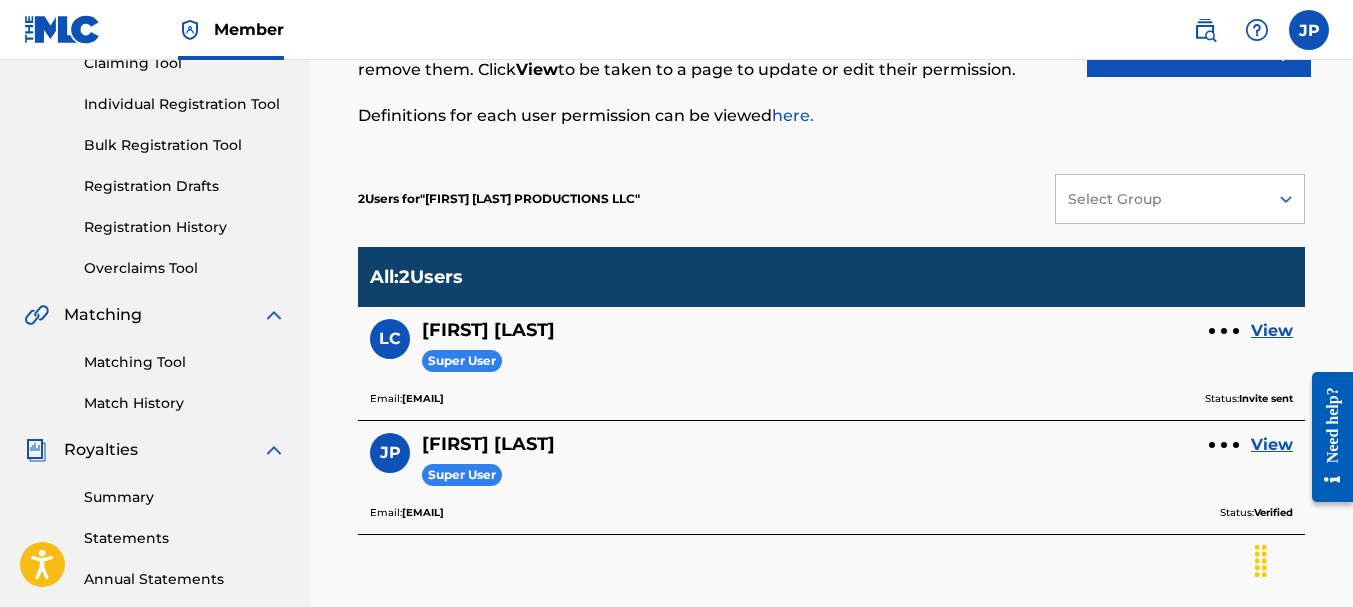 scroll, scrollTop: 300, scrollLeft: 0, axis: vertical 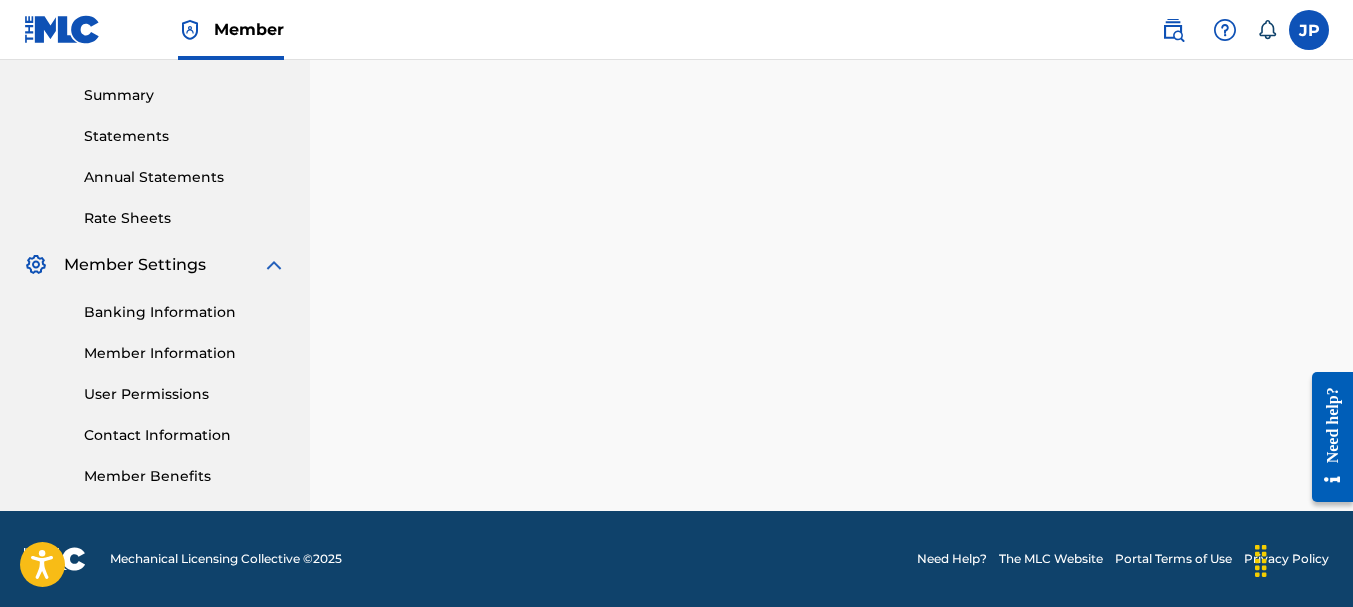 click on "User Permissions" at bounding box center [185, 394] 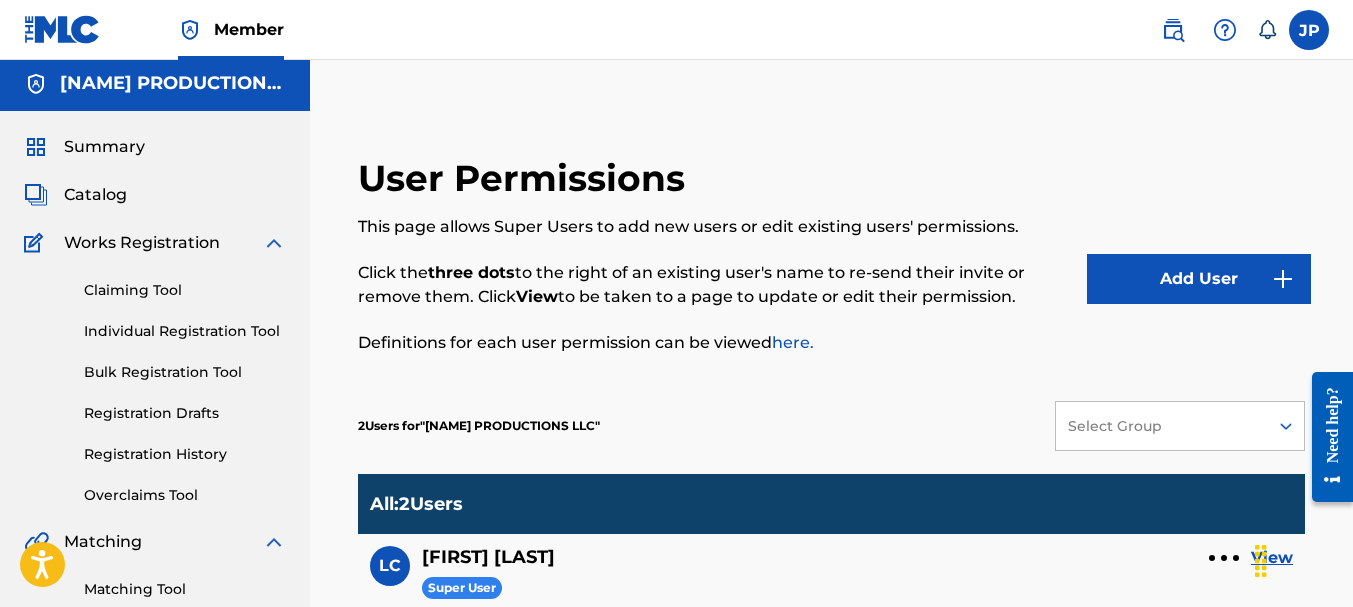 scroll, scrollTop: 0, scrollLeft: 0, axis: both 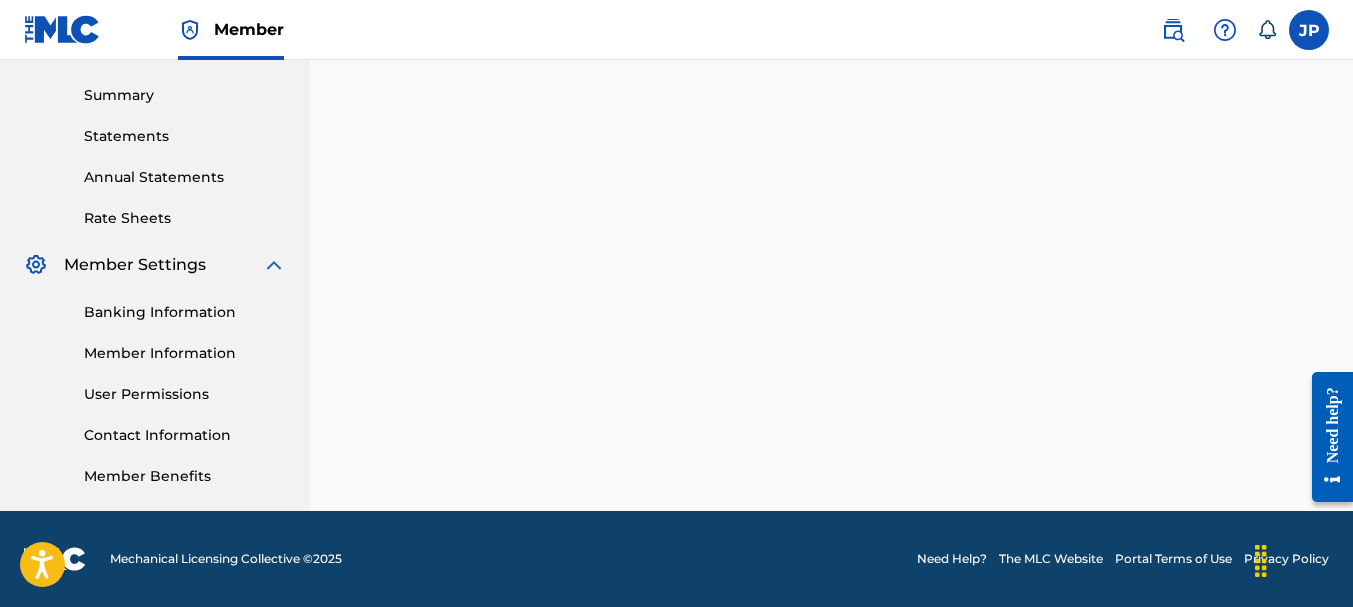 click on "User Permissions" at bounding box center [185, 394] 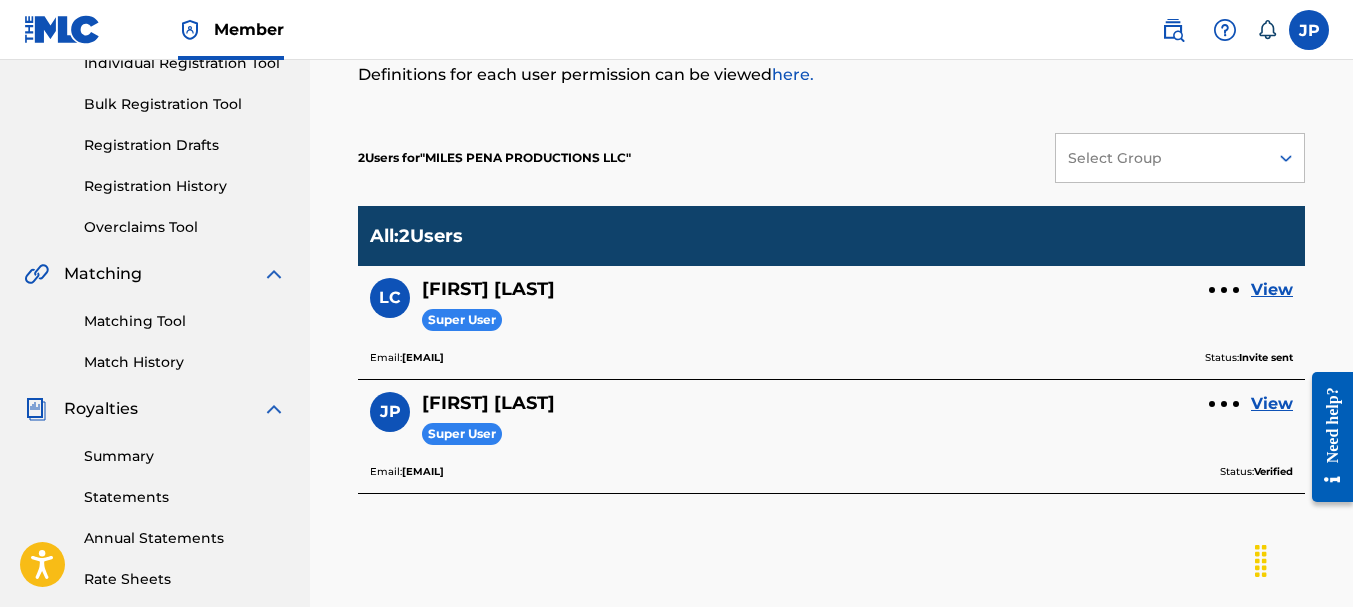 scroll, scrollTop: 300, scrollLeft: 0, axis: vertical 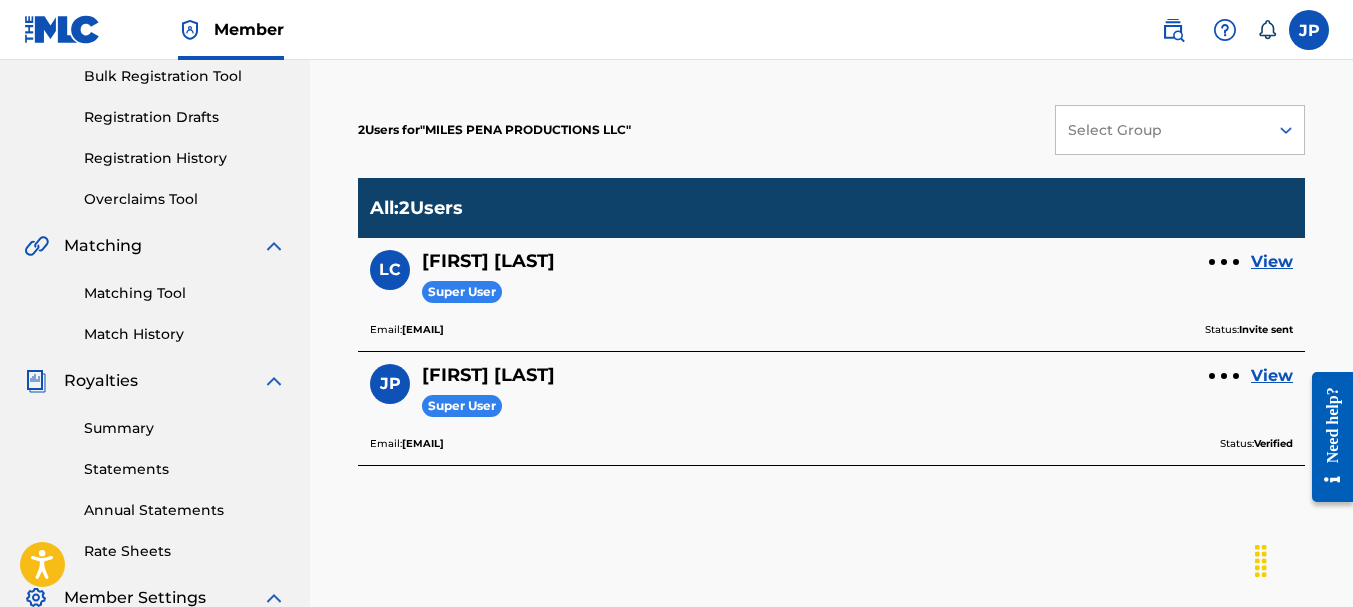 click at bounding box center [1224, 262] 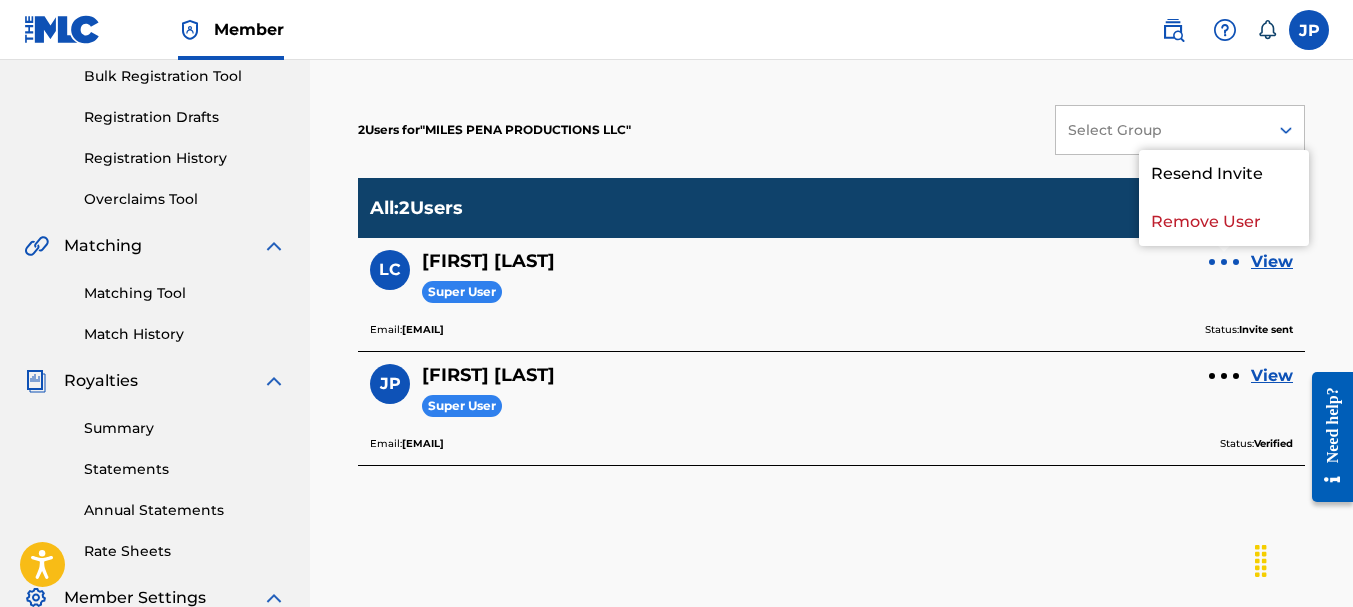 click at bounding box center [1224, 262] 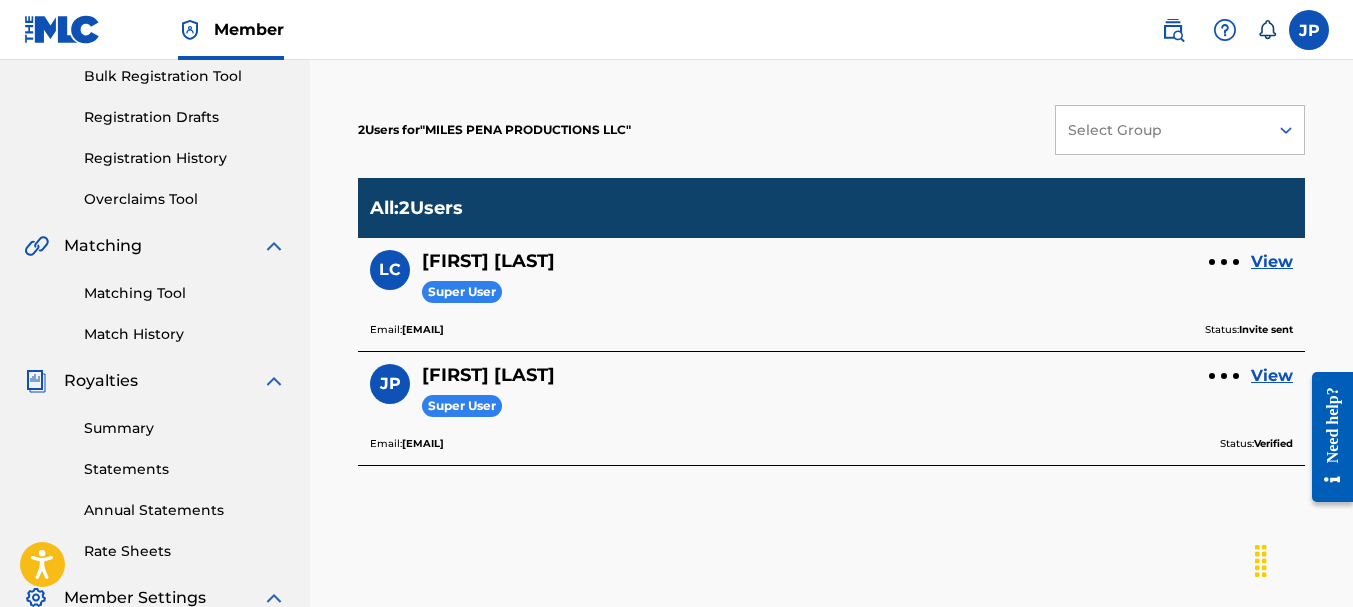 click at bounding box center [1224, 262] 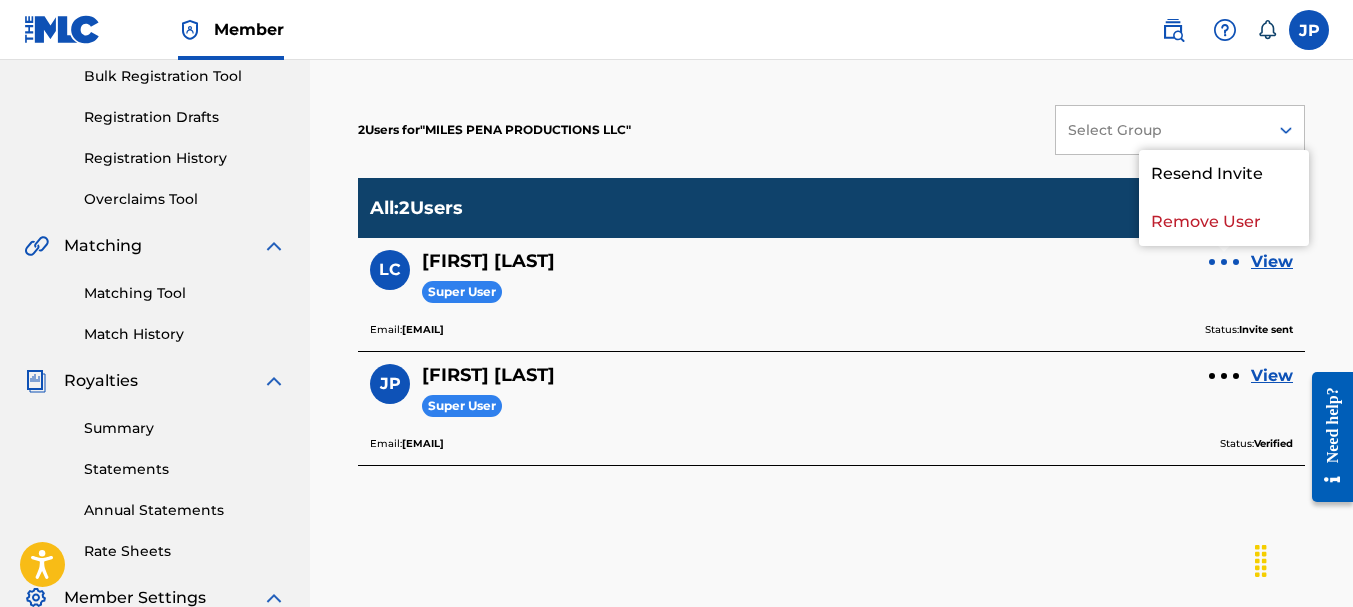 click on "[FIRST] [LAST] Super User View" at bounding box center (831, 285) 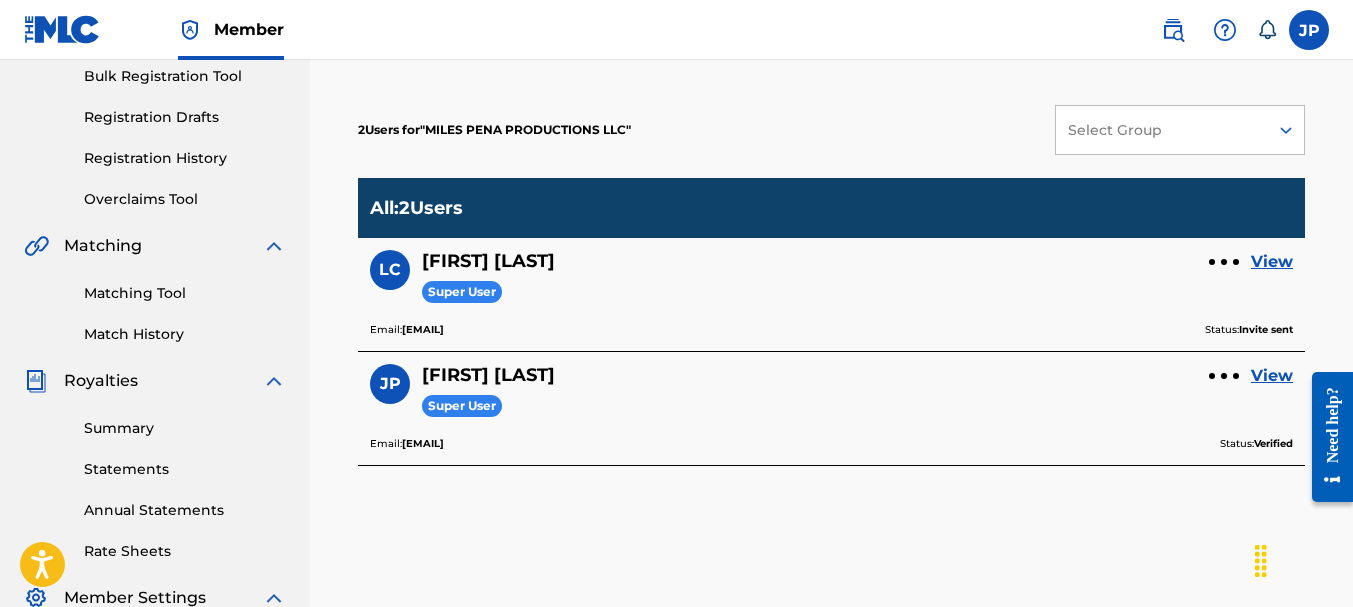 click at bounding box center (1224, 262) 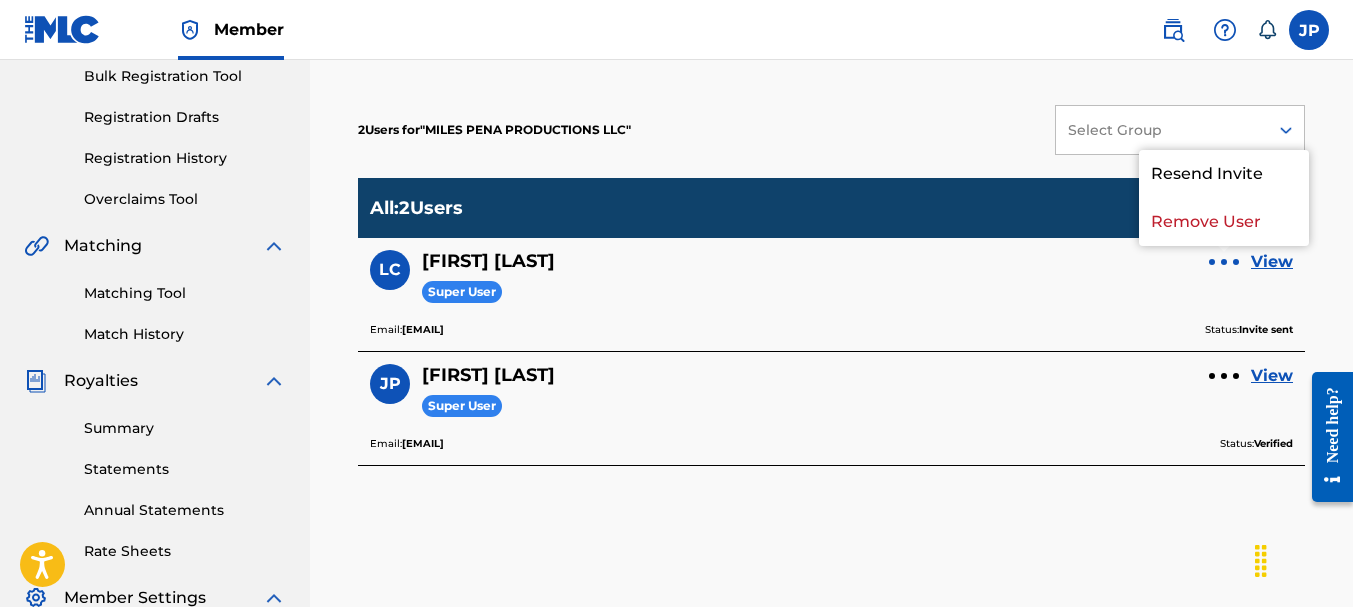 click on "View" at bounding box center [1272, 262] 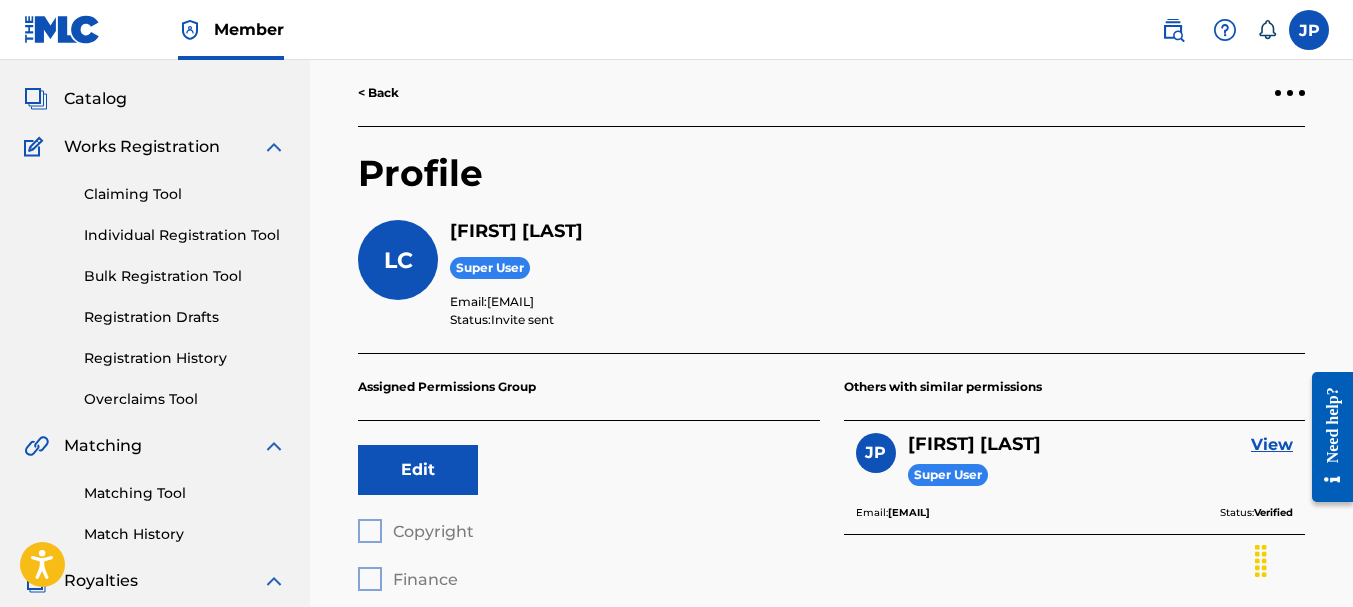 scroll, scrollTop: 0, scrollLeft: 0, axis: both 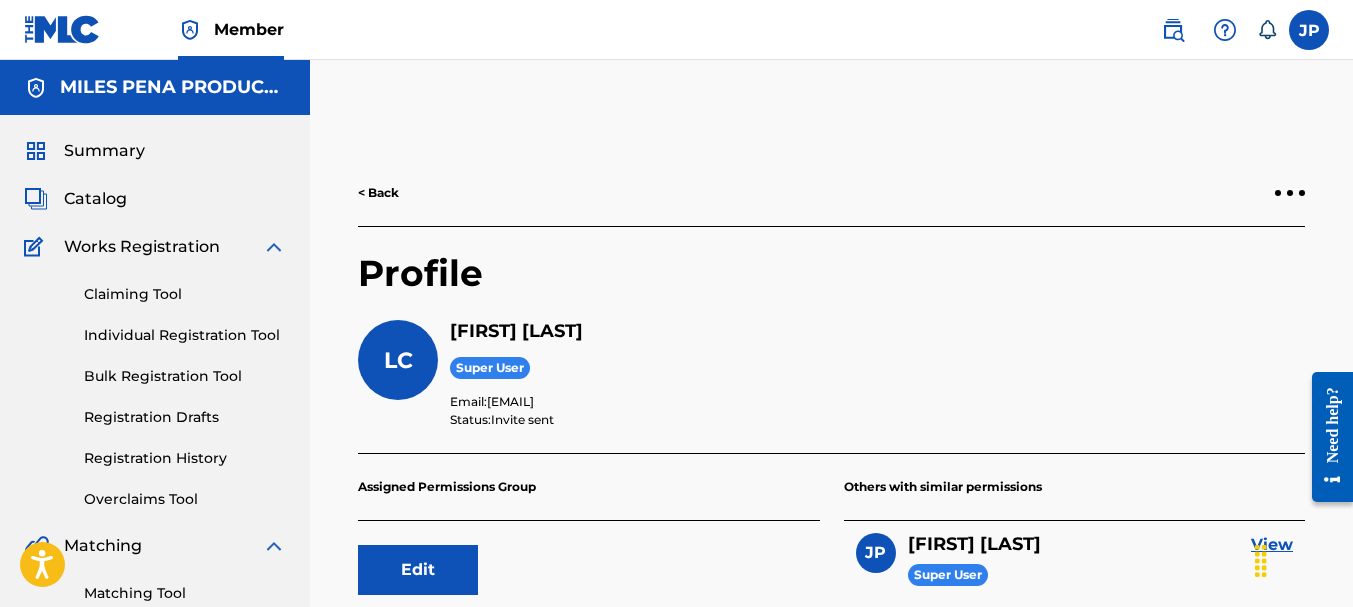 click at bounding box center (1290, 193) 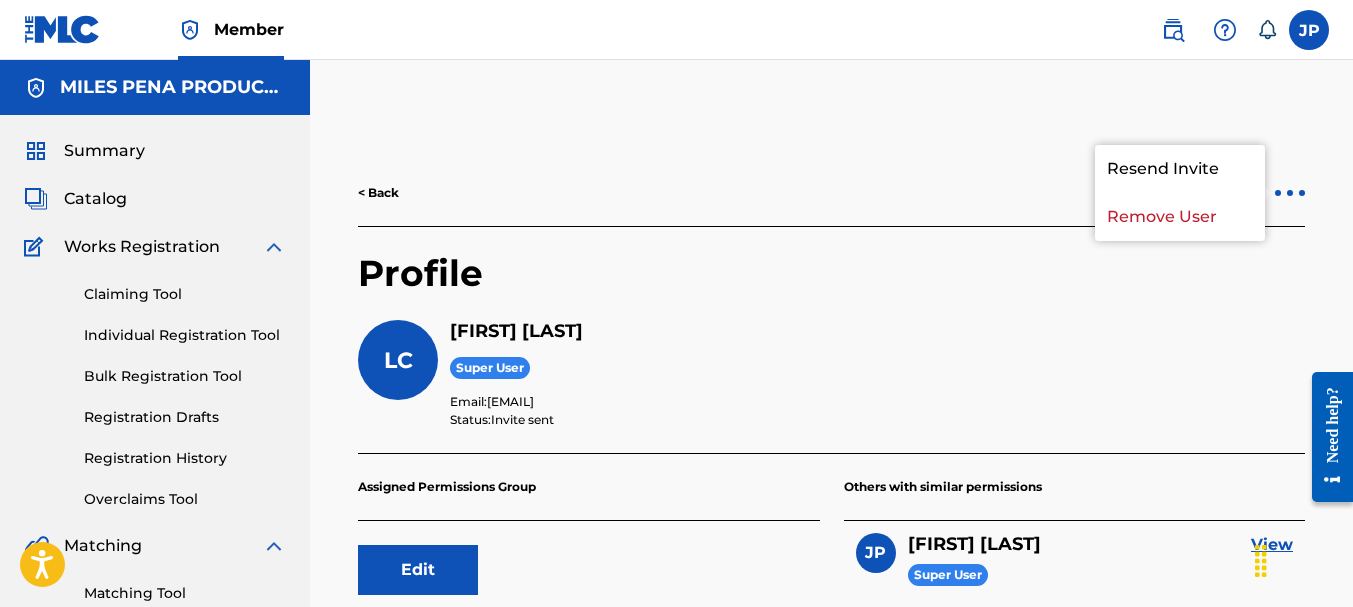 click at bounding box center (1290, 193) 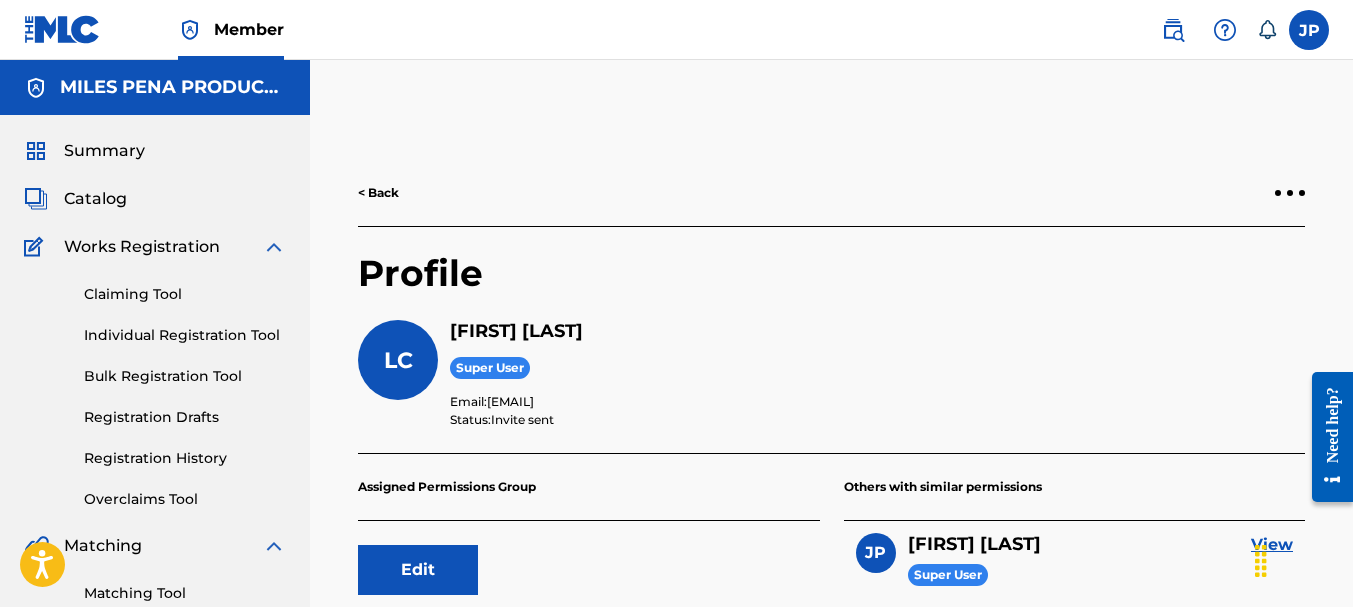 click at bounding box center (1290, 193) 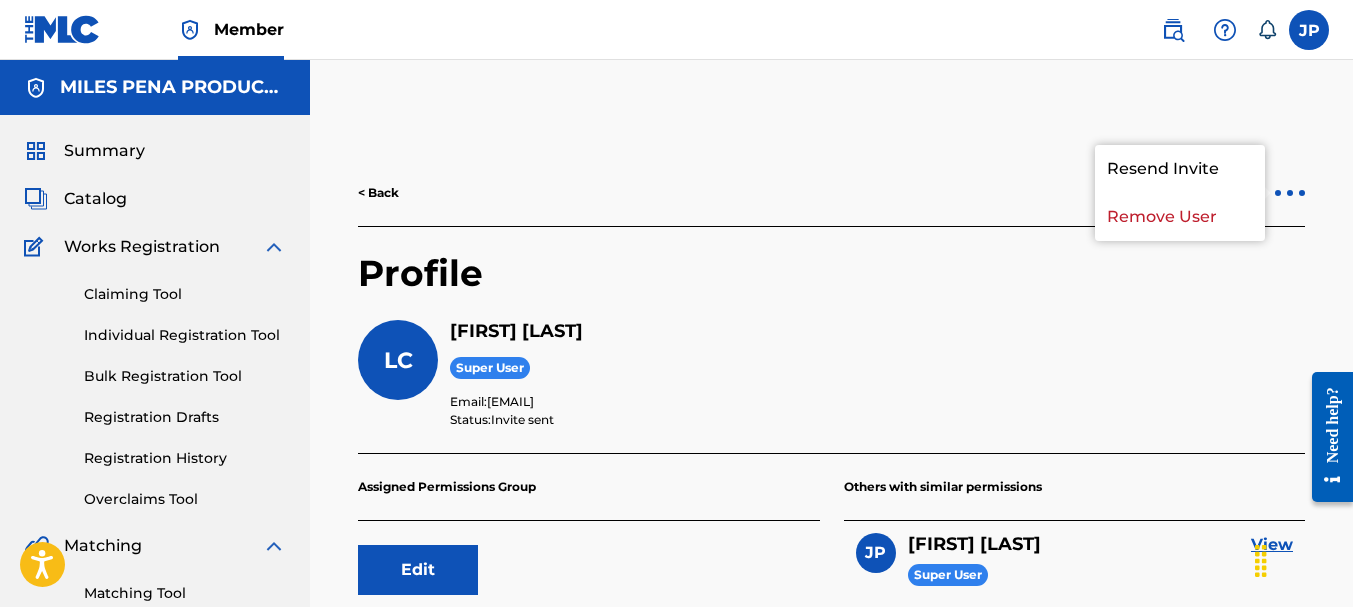 click at bounding box center [1290, 193] 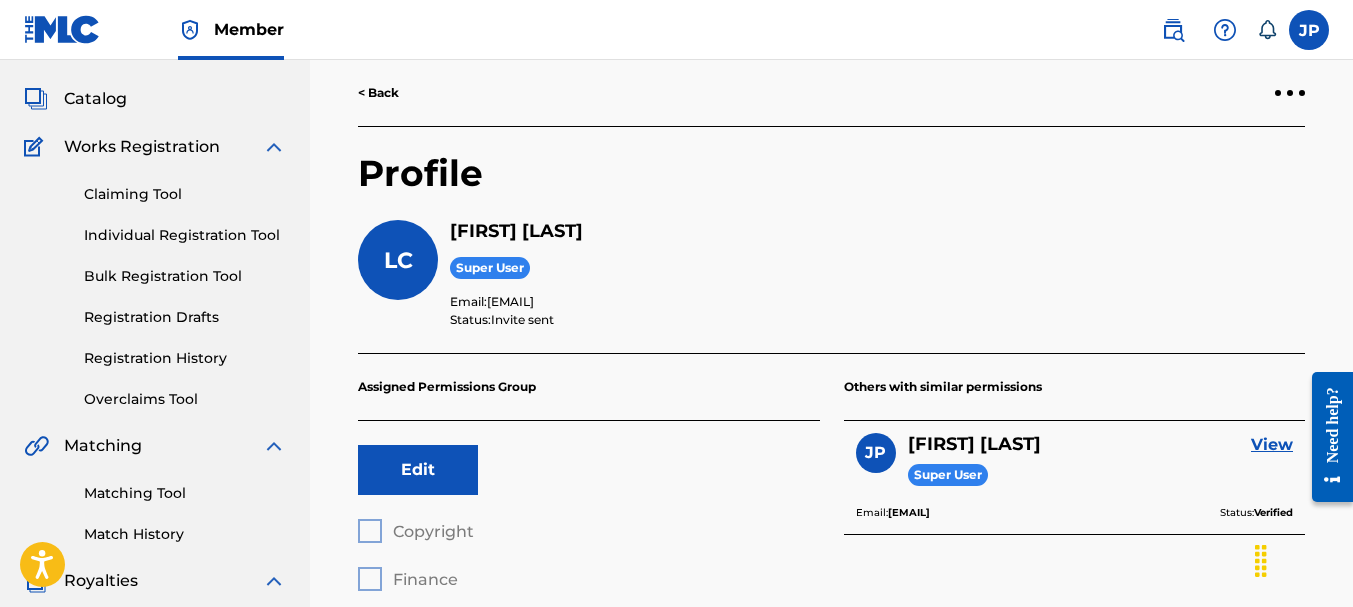 scroll, scrollTop: 0, scrollLeft: 0, axis: both 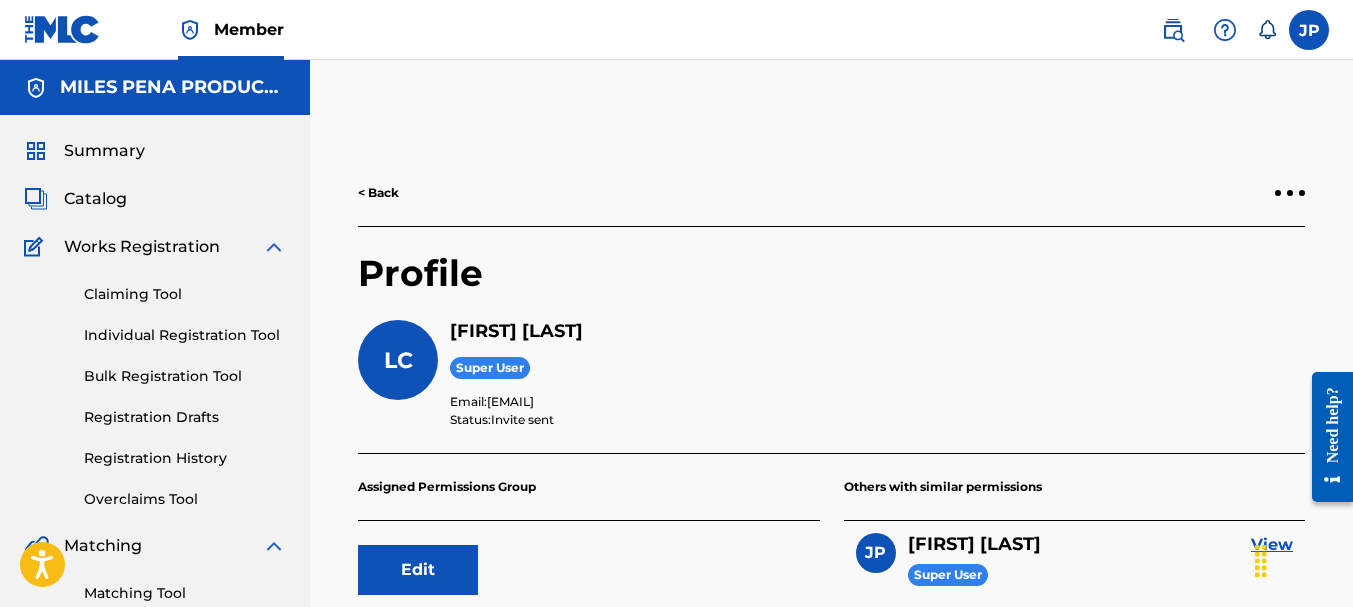 click at bounding box center [1309, 30] 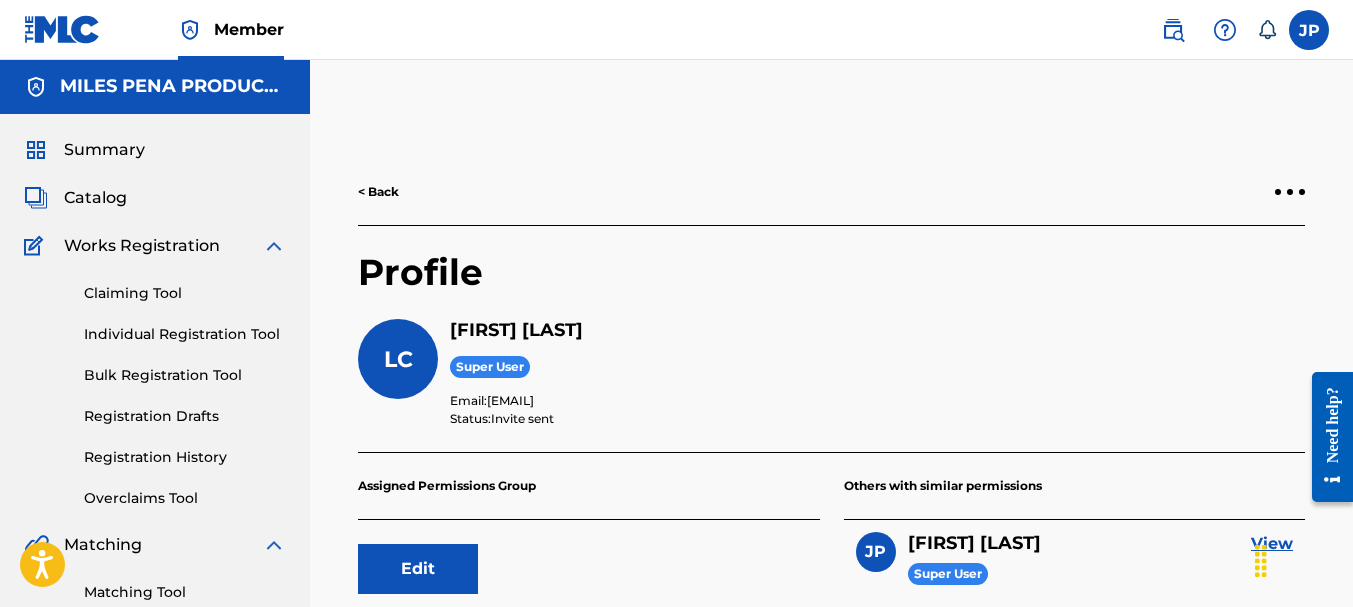 scroll, scrollTop: 0, scrollLeft: 0, axis: both 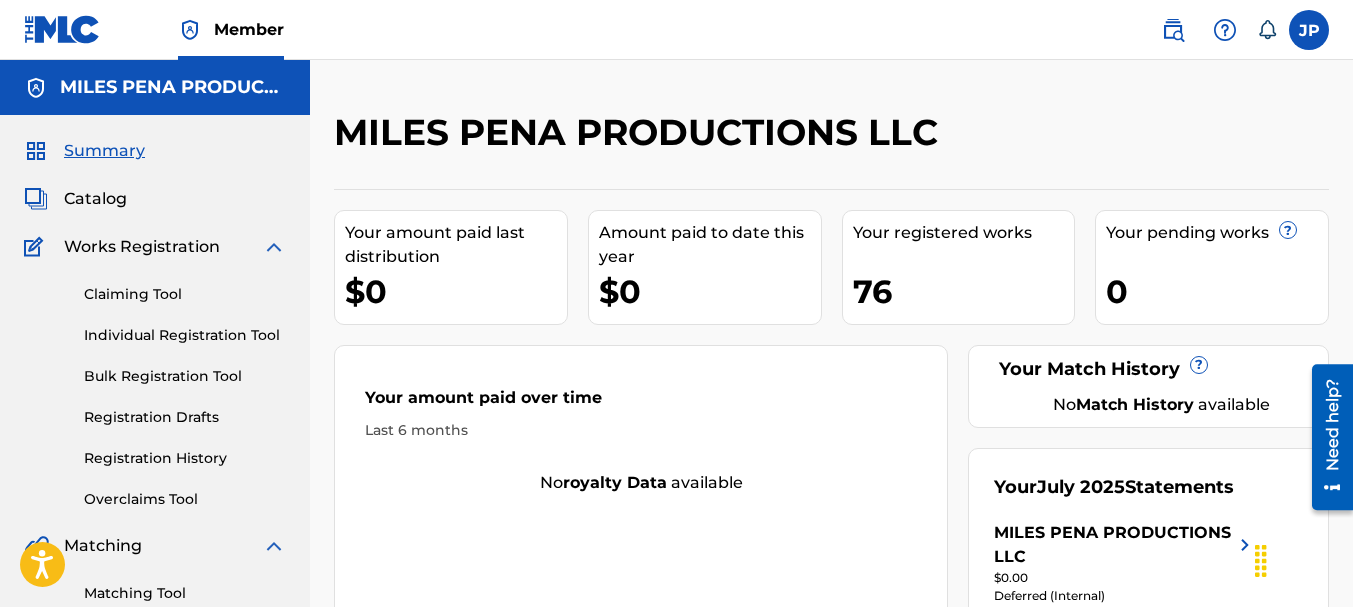 click at bounding box center [1309, 30] 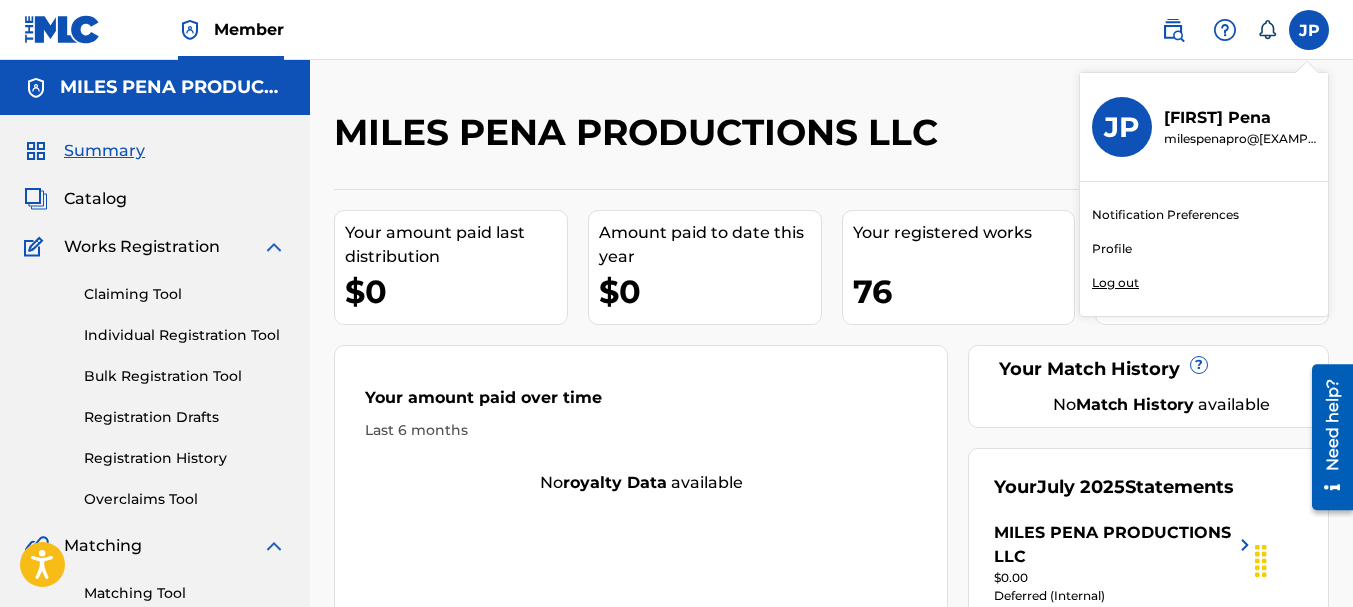 click on "JP JP Jose   Pena milespenapro@gmail.com Notification Preferences Profile Log out" at bounding box center (1309, 30) 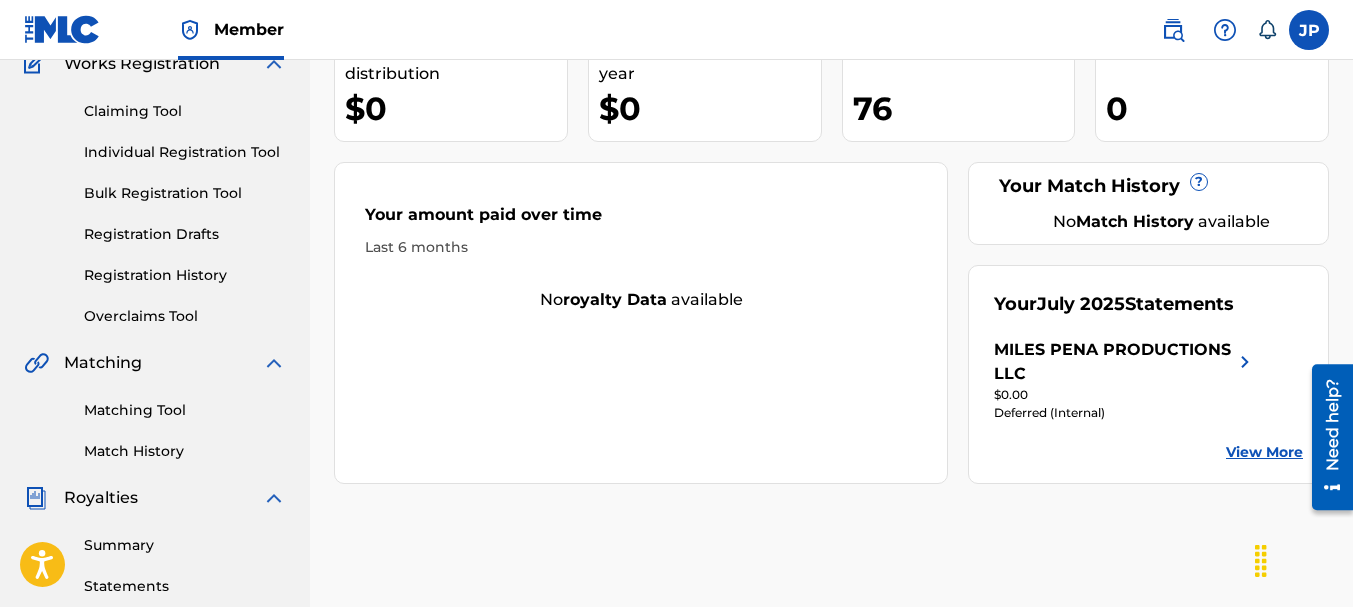 scroll, scrollTop: 200, scrollLeft: 0, axis: vertical 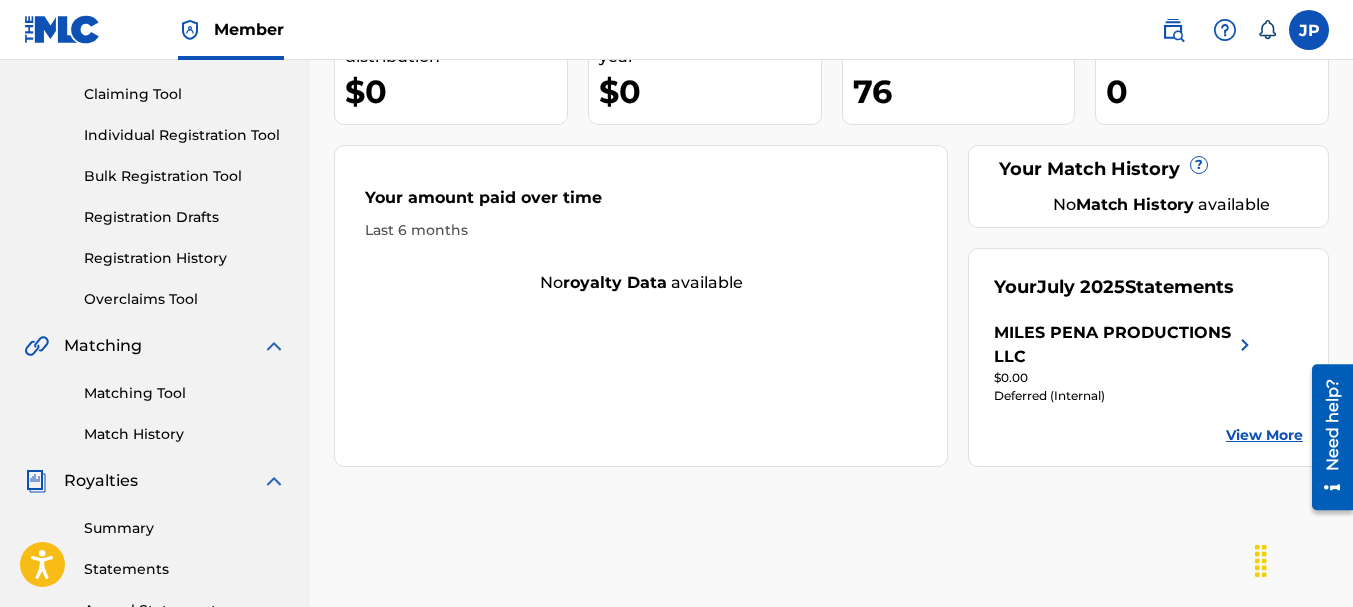 click on "View More" at bounding box center [1264, 435] 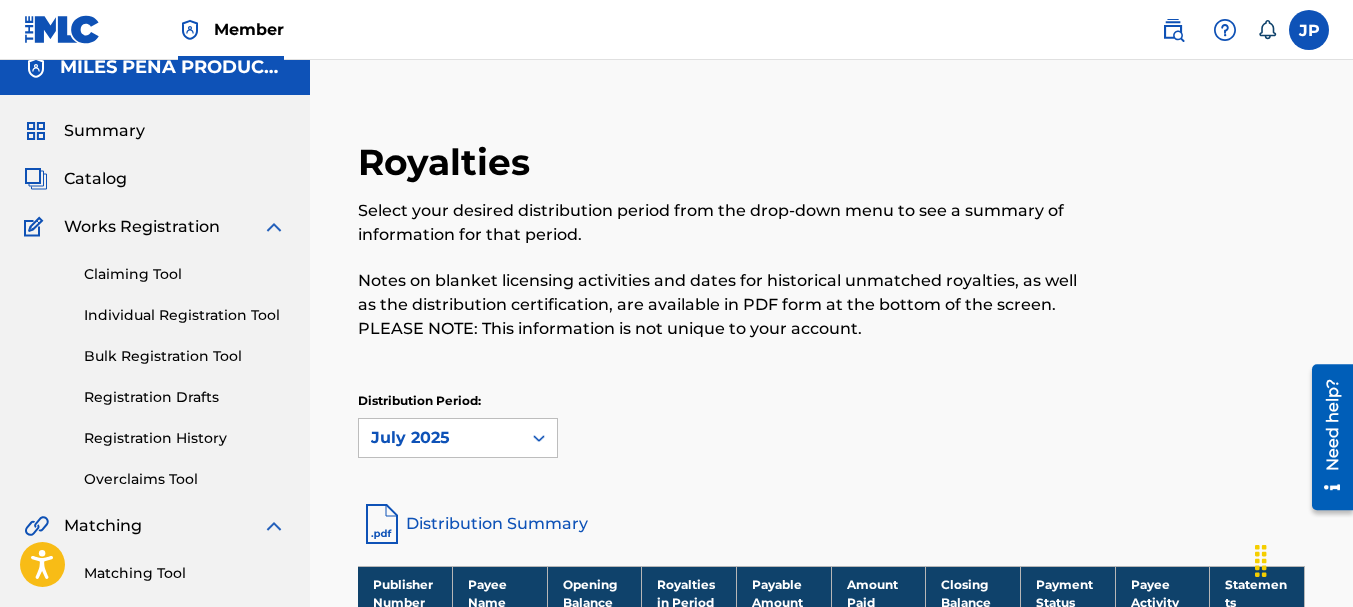 scroll, scrollTop: 0, scrollLeft: 0, axis: both 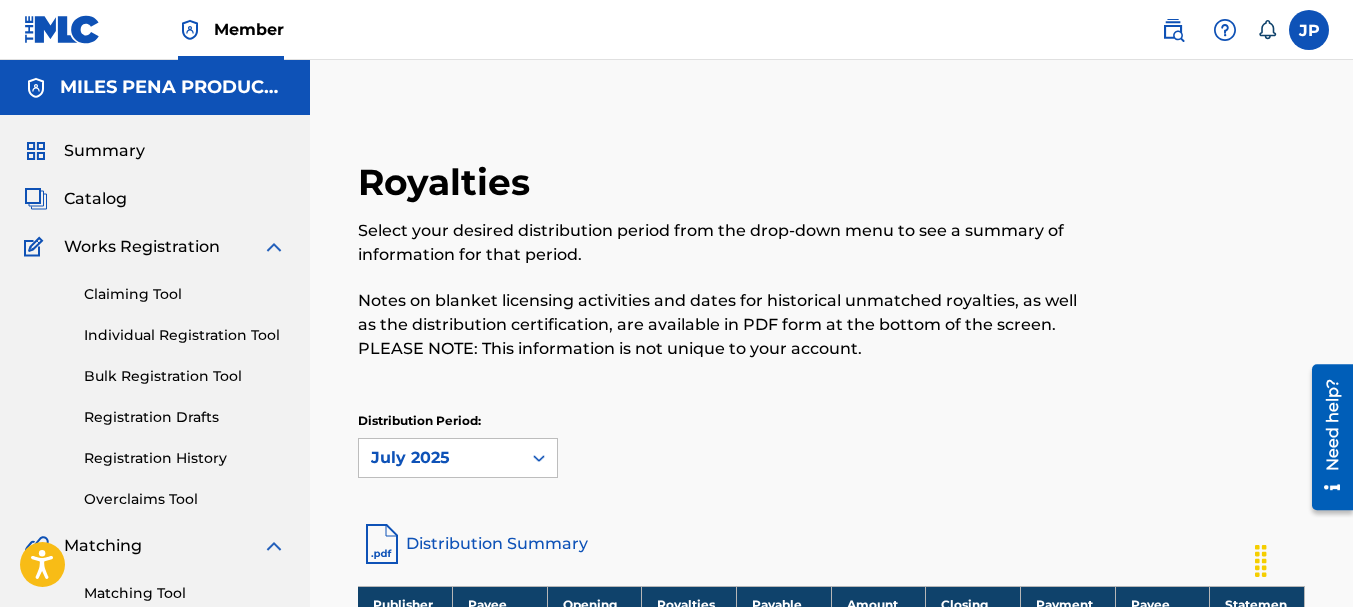 click on "Summary" at bounding box center (104, 151) 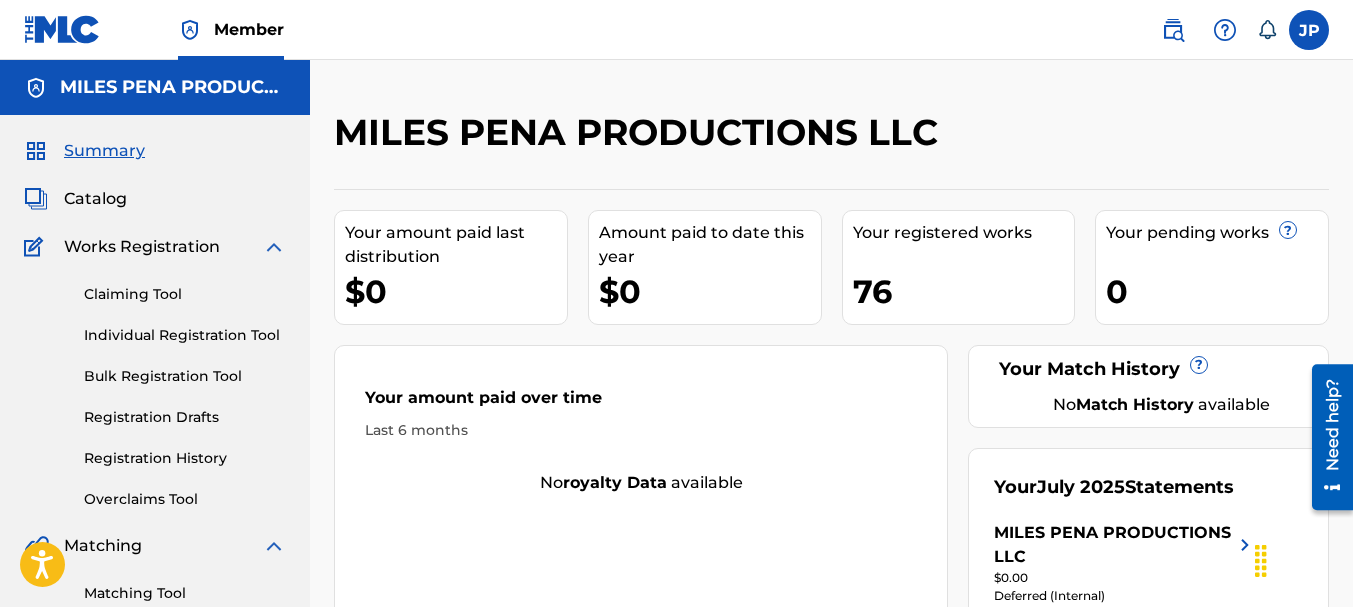 click on "Claiming Tool" at bounding box center (185, 294) 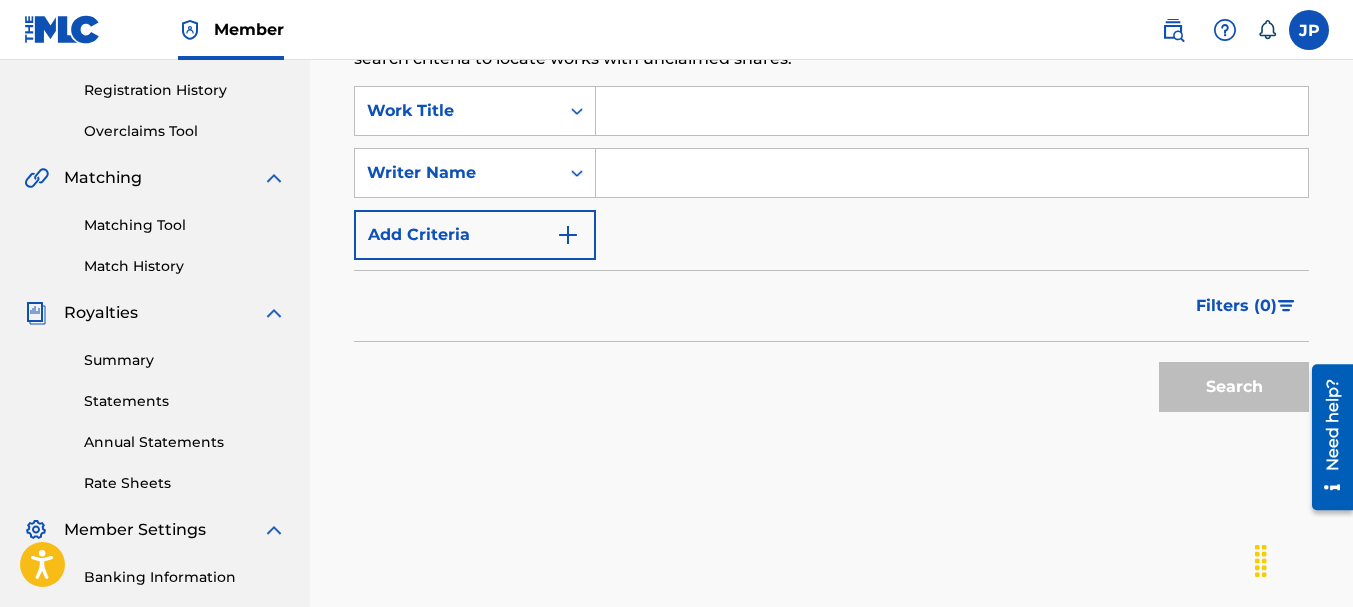 scroll, scrollTop: 400, scrollLeft: 0, axis: vertical 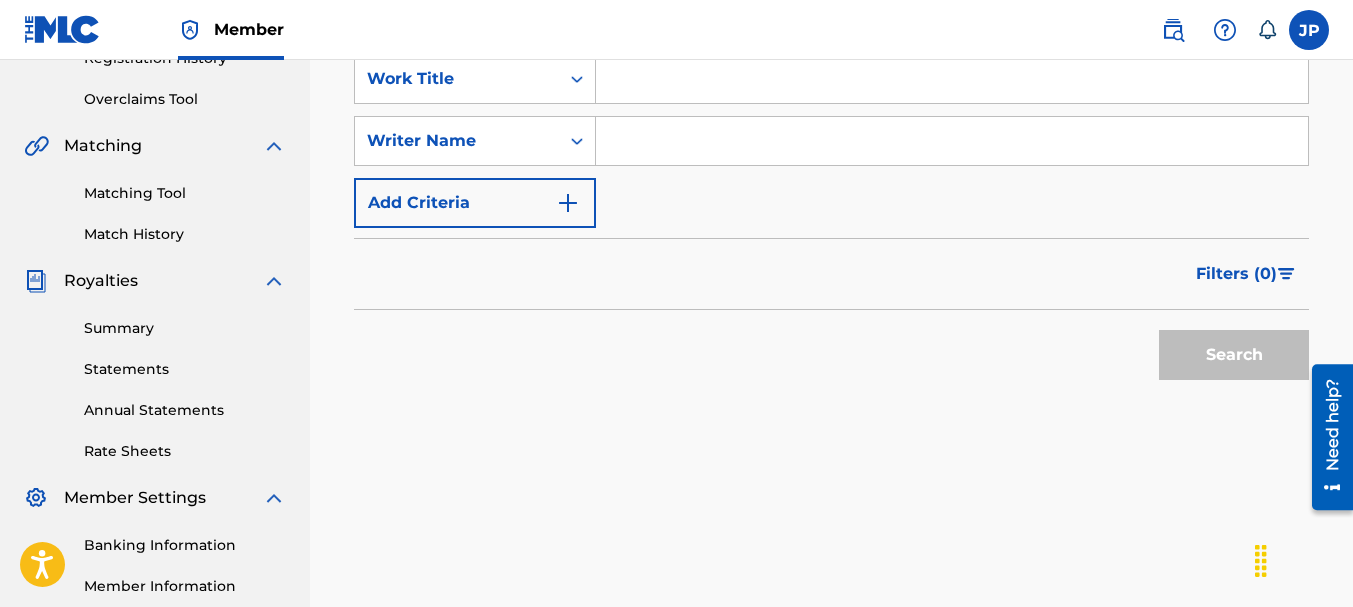 click on "Summary" at bounding box center [185, 328] 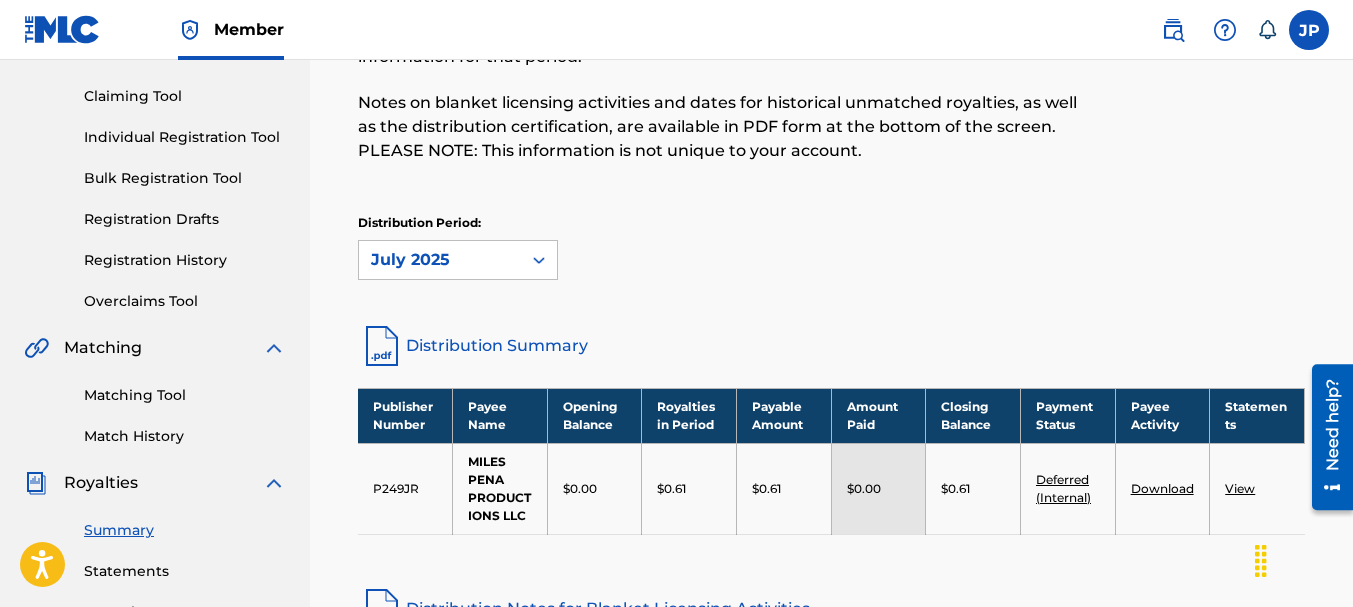 scroll, scrollTop: 300, scrollLeft: 0, axis: vertical 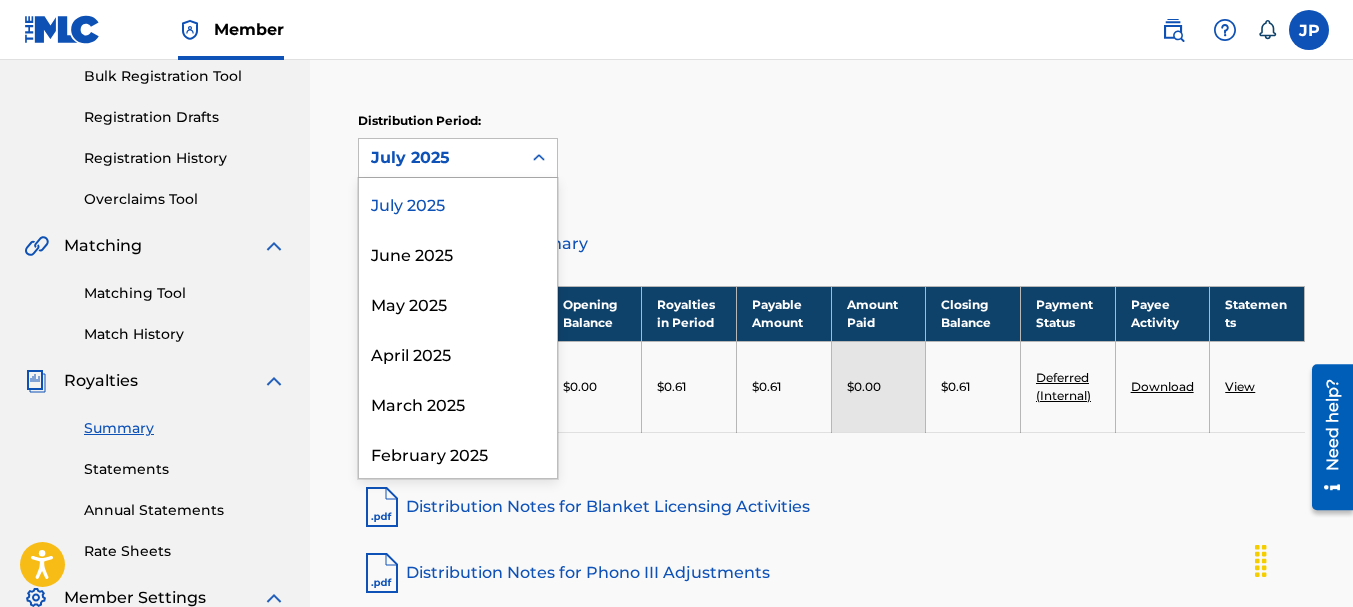 click 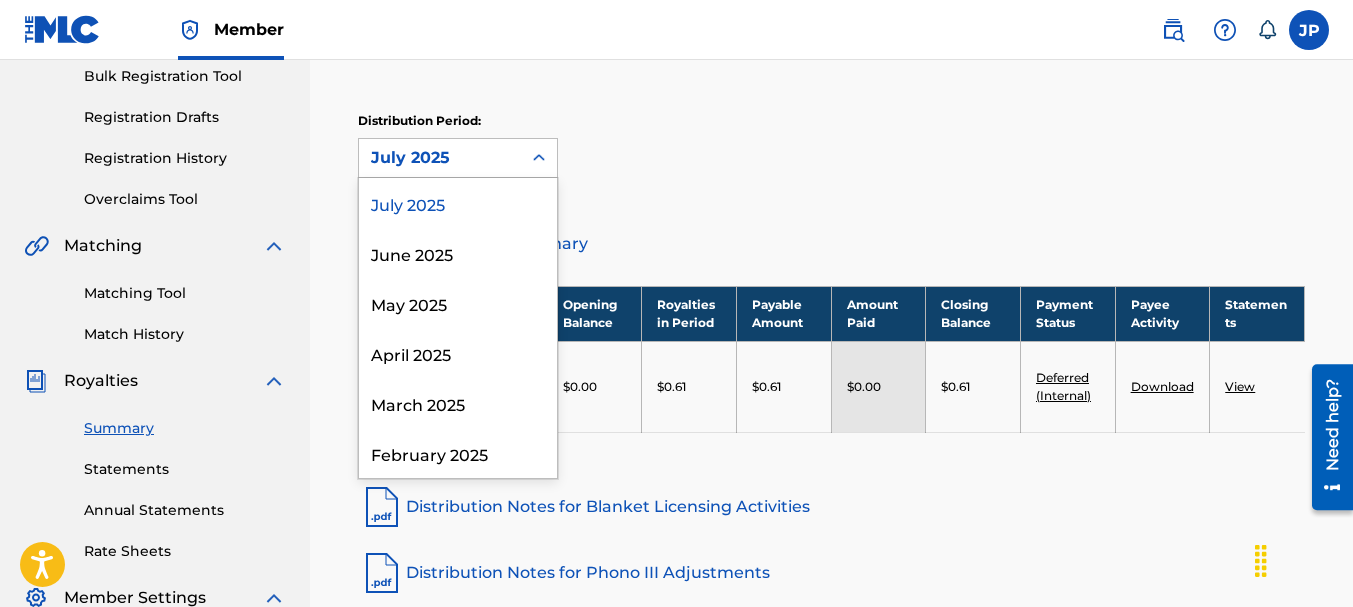click 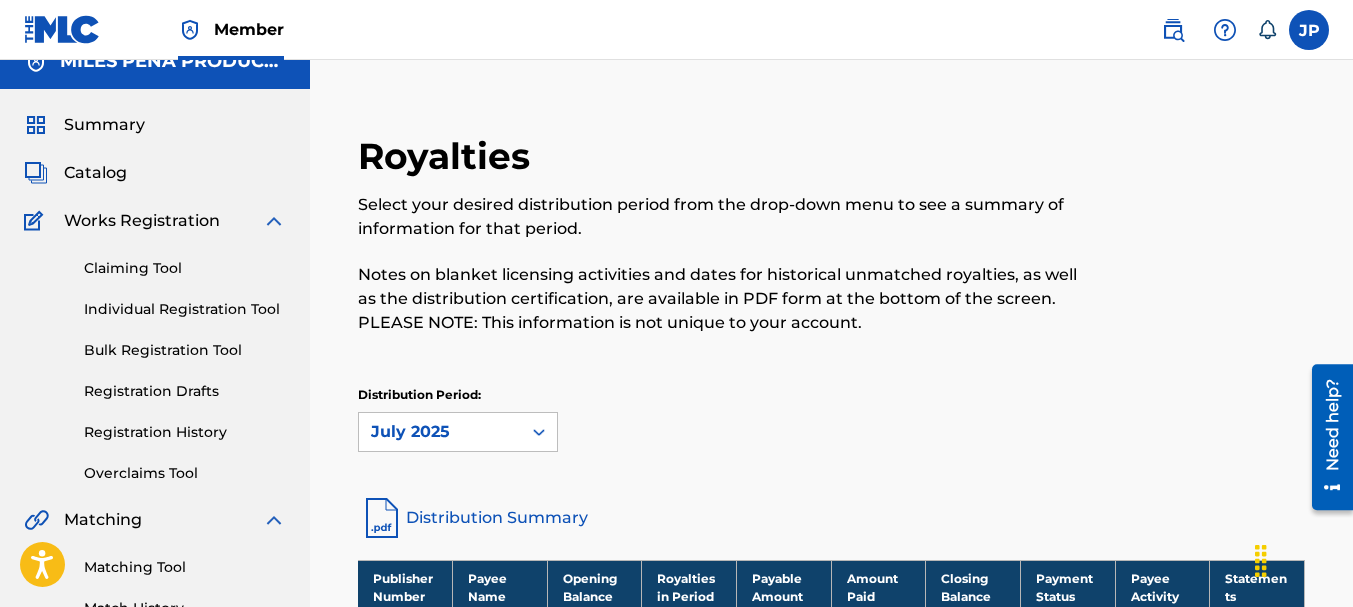 scroll, scrollTop: 0, scrollLeft: 0, axis: both 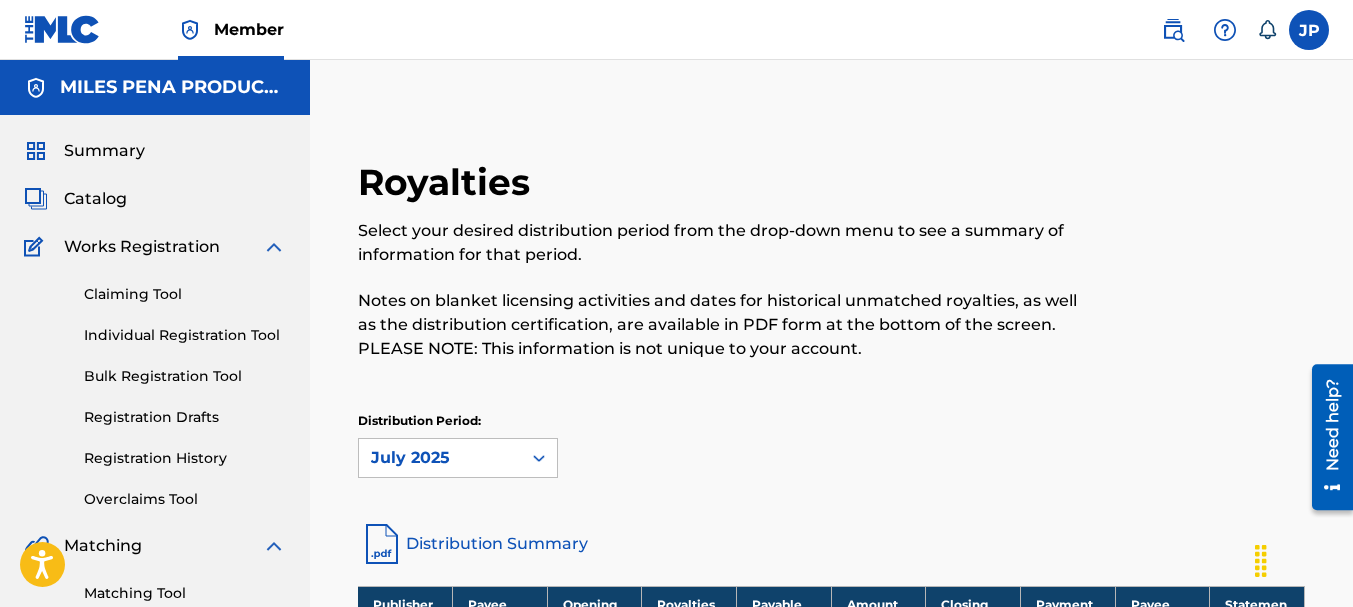 click on "Summary" at bounding box center [104, 151] 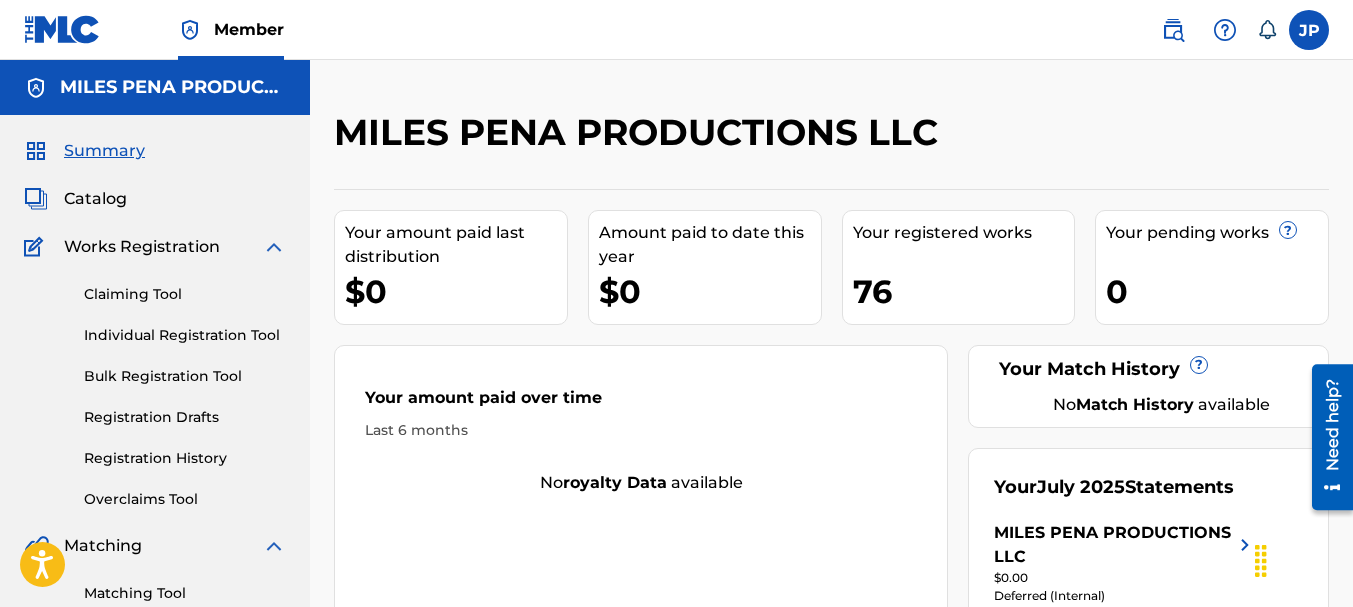 click on "Catalog" at bounding box center (95, 199) 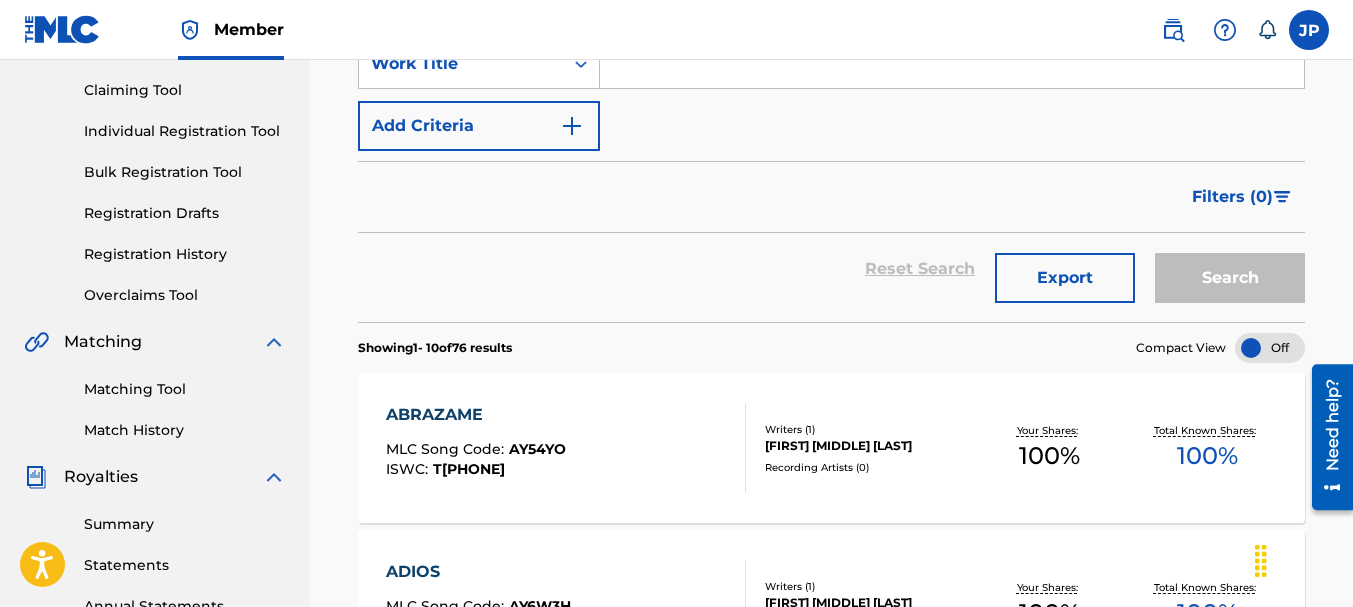 scroll, scrollTop: 200, scrollLeft: 0, axis: vertical 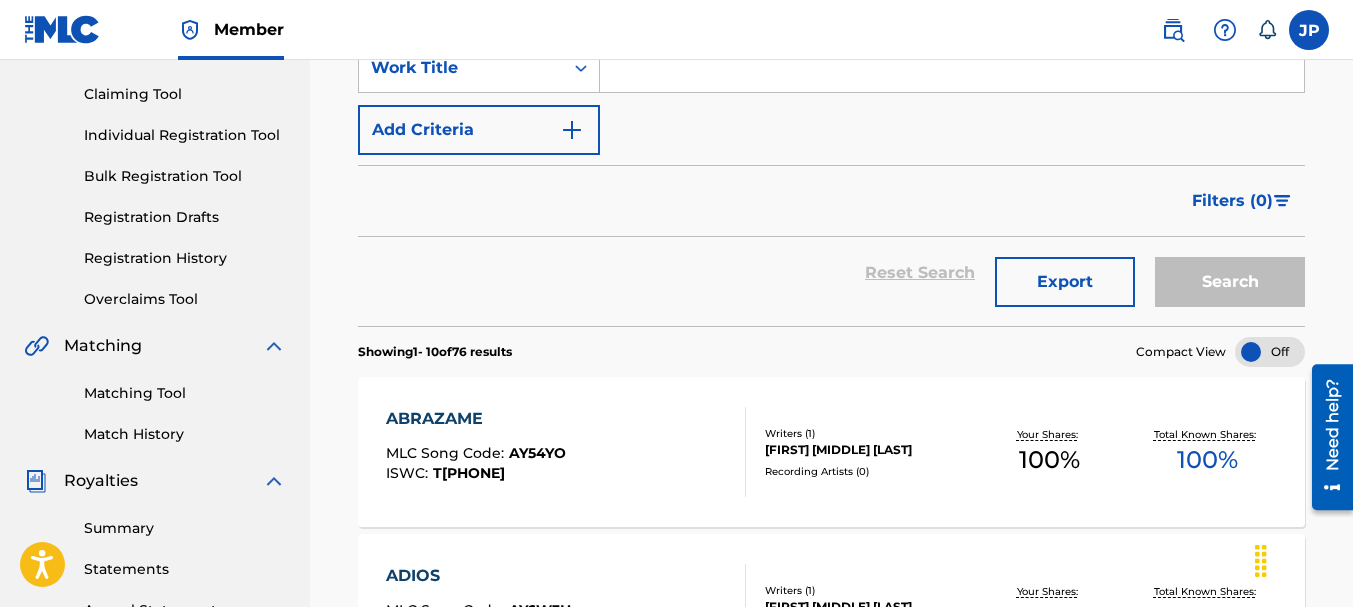 click on "Registration History" at bounding box center [185, 258] 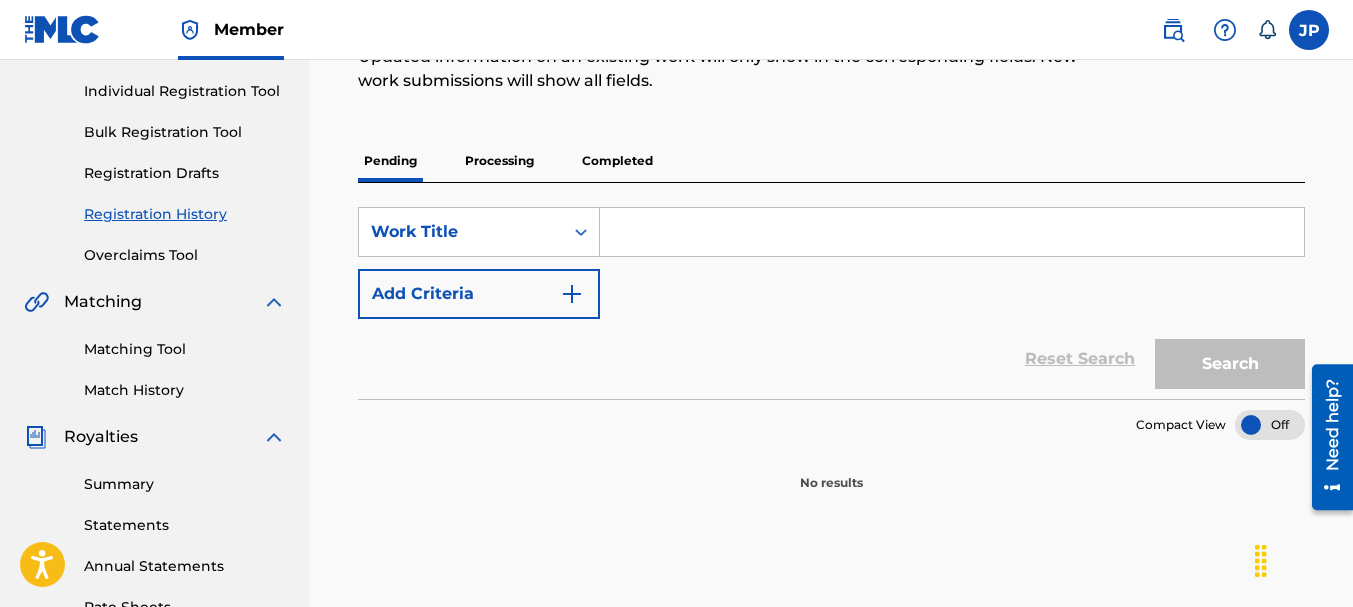 scroll, scrollTop: 300, scrollLeft: 0, axis: vertical 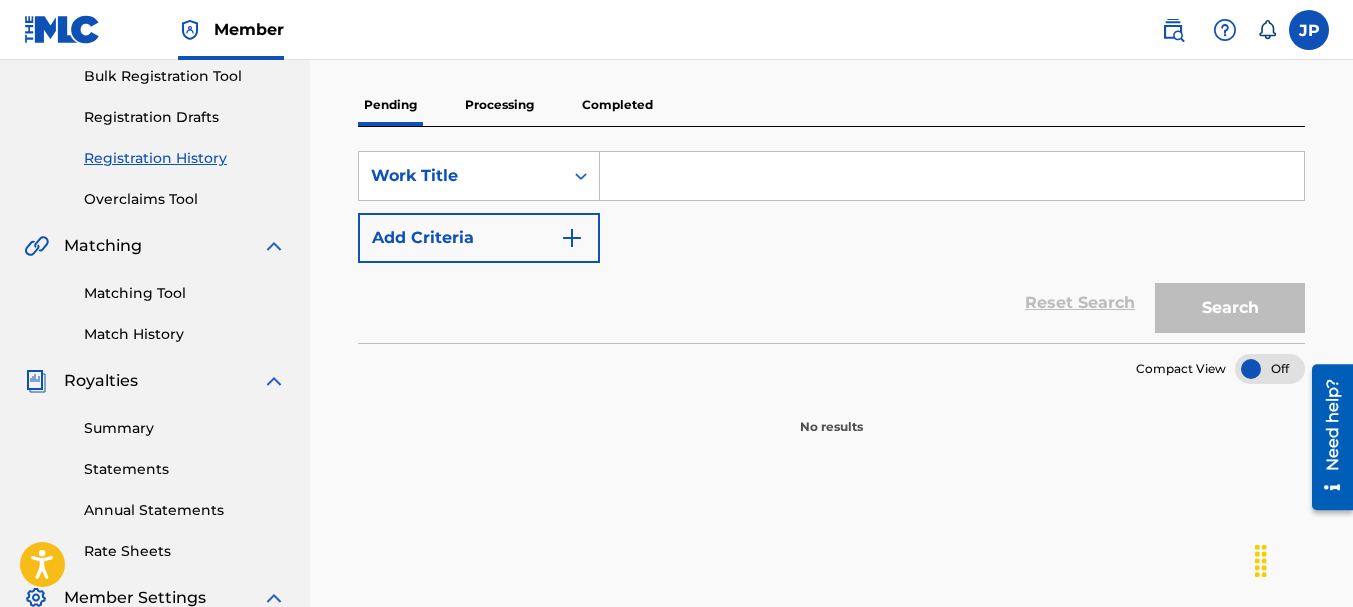 click on "Registration History" at bounding box center [185, 158] 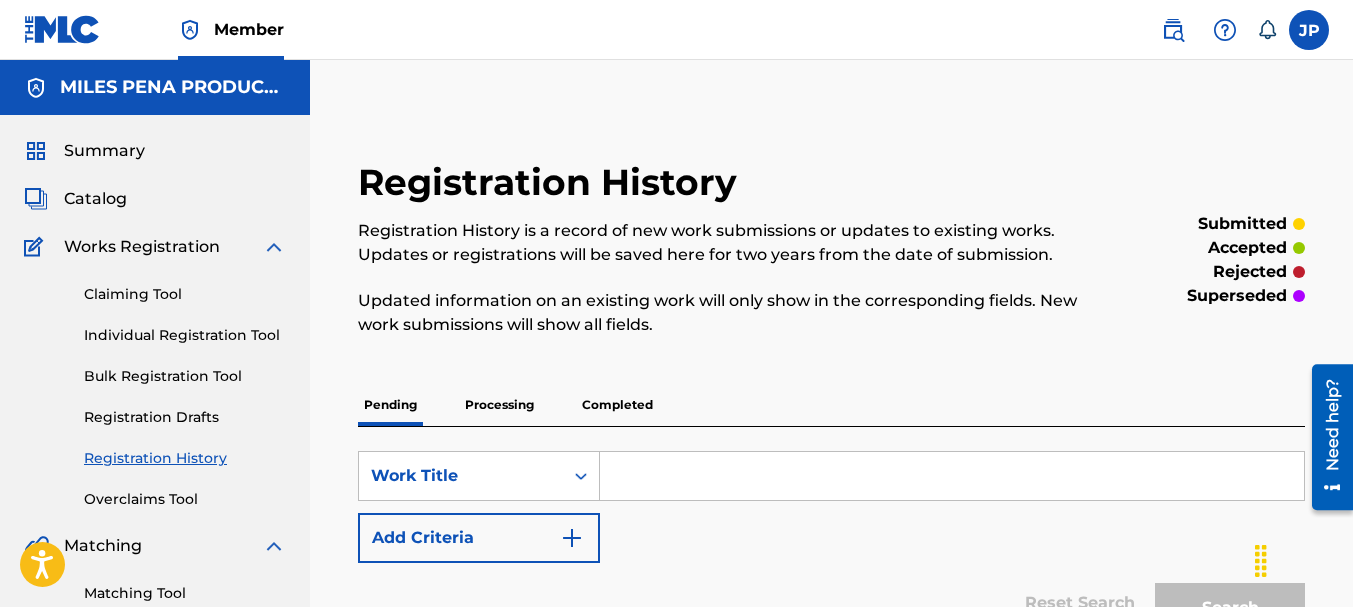 click on "Processing" at bounding box center [499, 405] 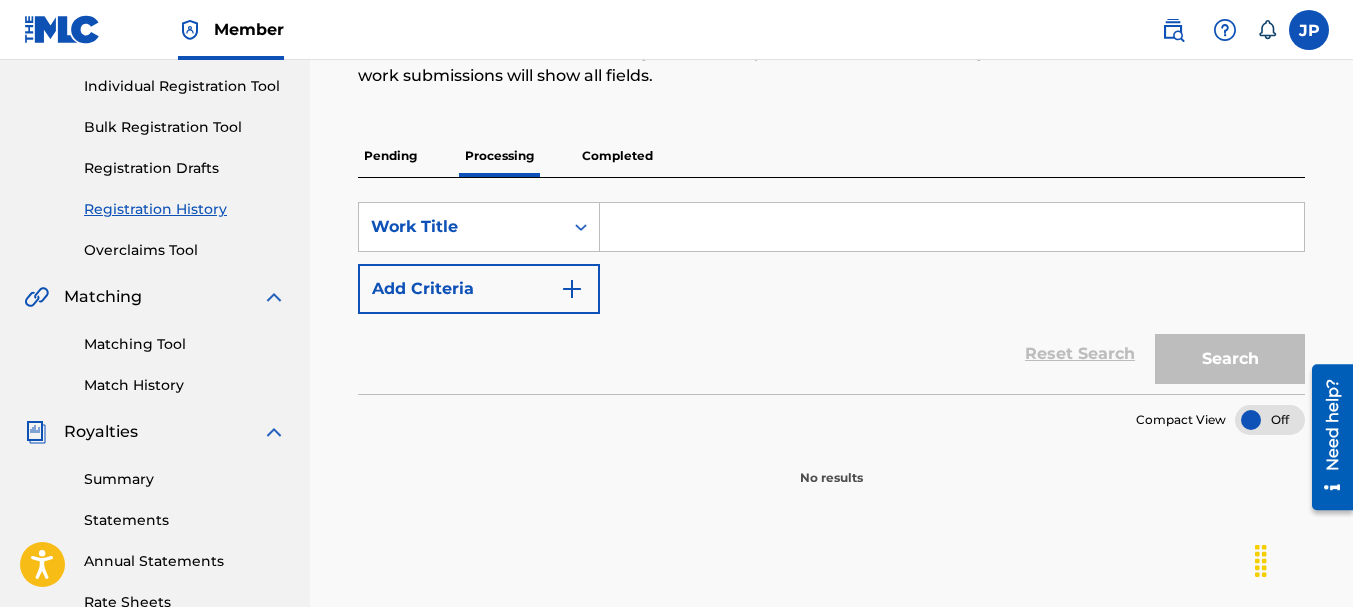 scroll, scrollTop: 300, scrollLeft: 0, axis: vertical 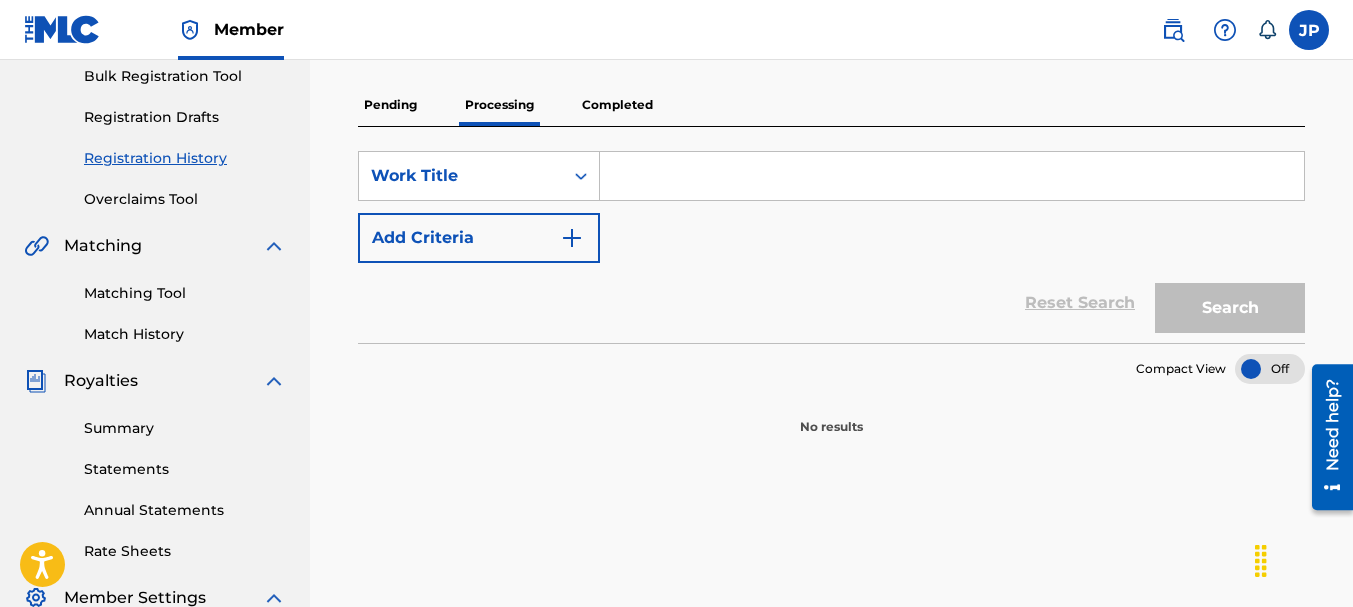 click on "Completed" at bounding box center [617, 105] 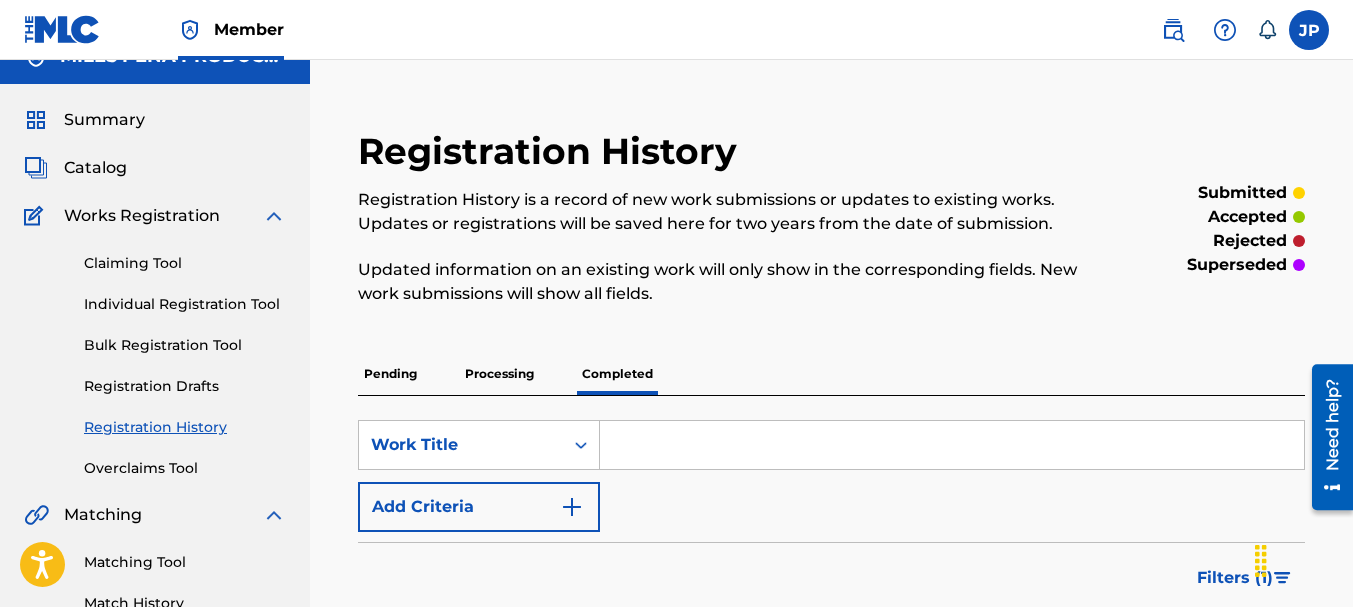 scroll, scrollTop: 0, scrollLeft: 0, axis: both 